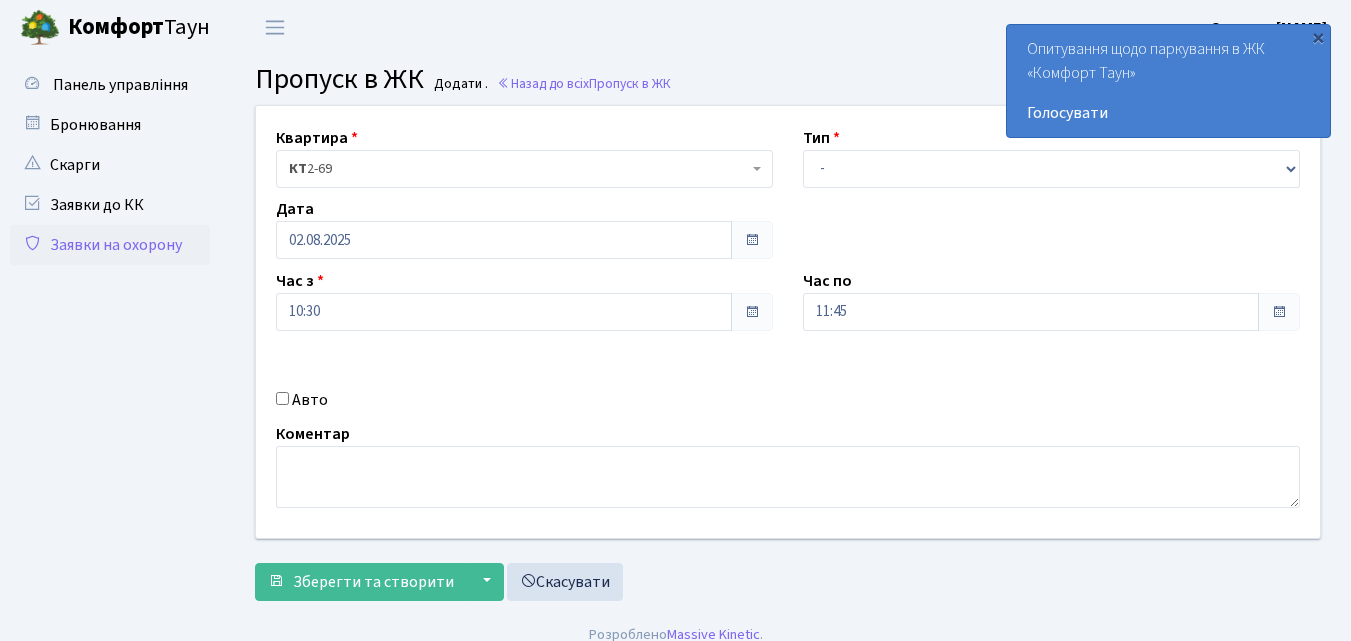 scroll, scrollTop: 0, scrollLeft: 0, axis: both 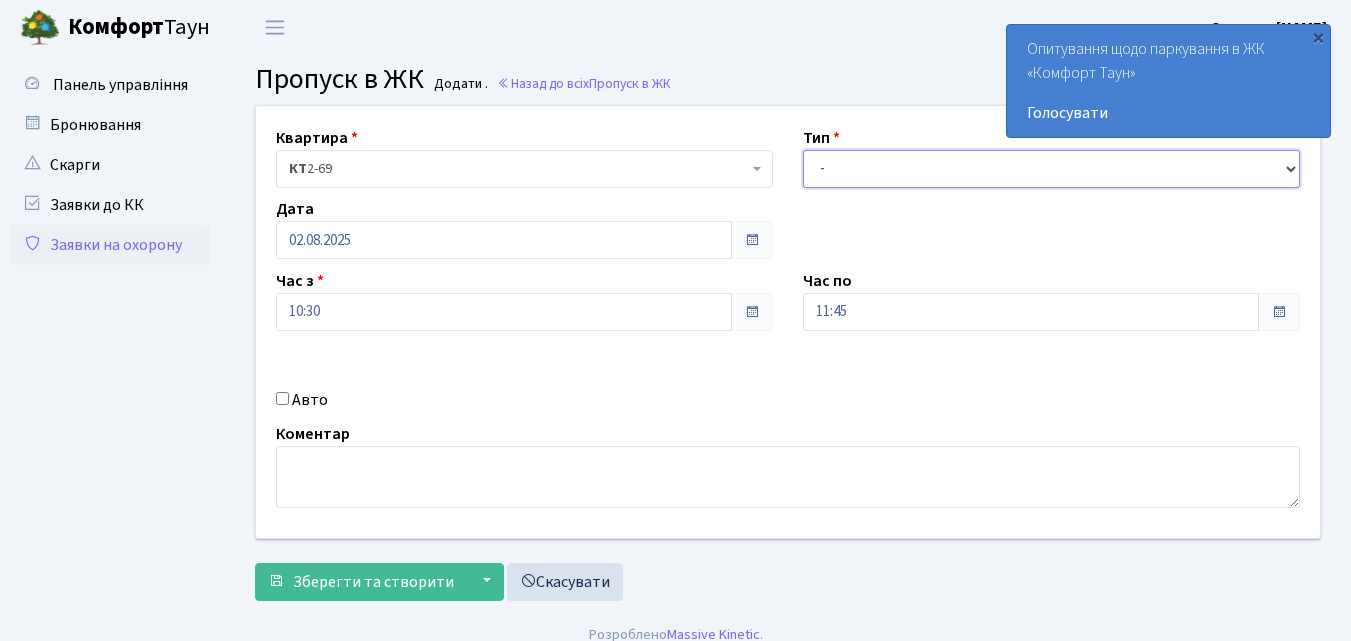 click on "-
Доставка
Таксі
Гості
Сервіс" at bounding box center (1051, 169) 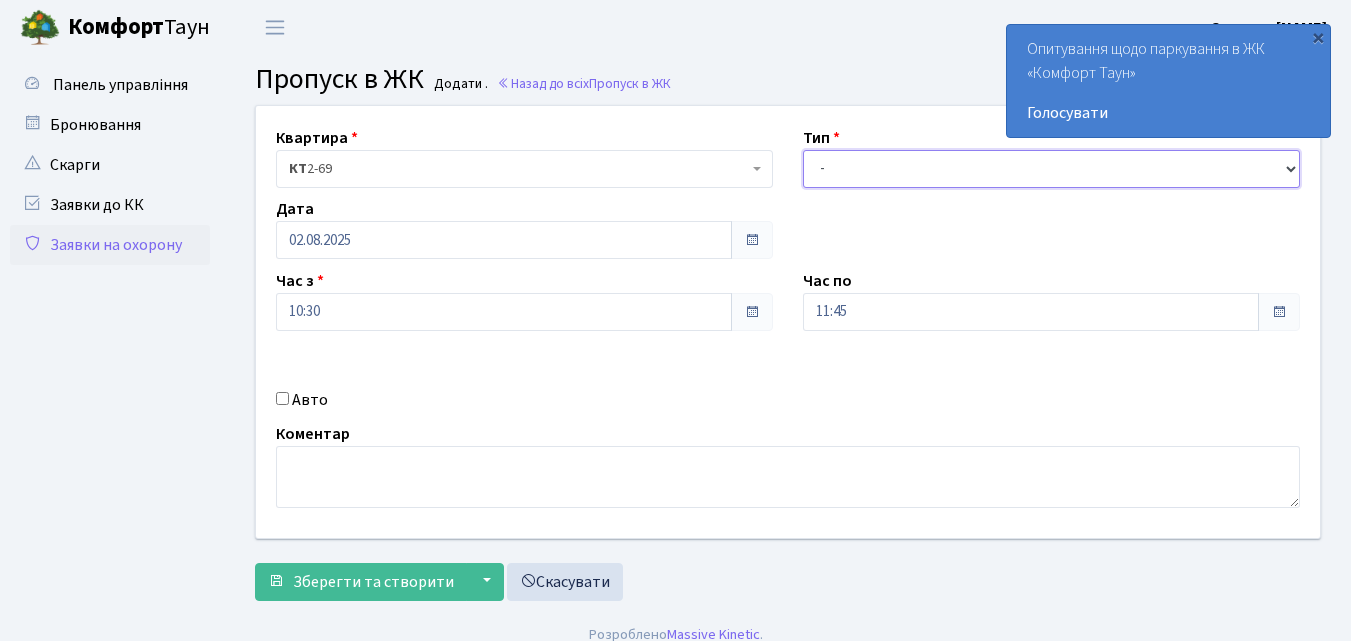 select on "1" 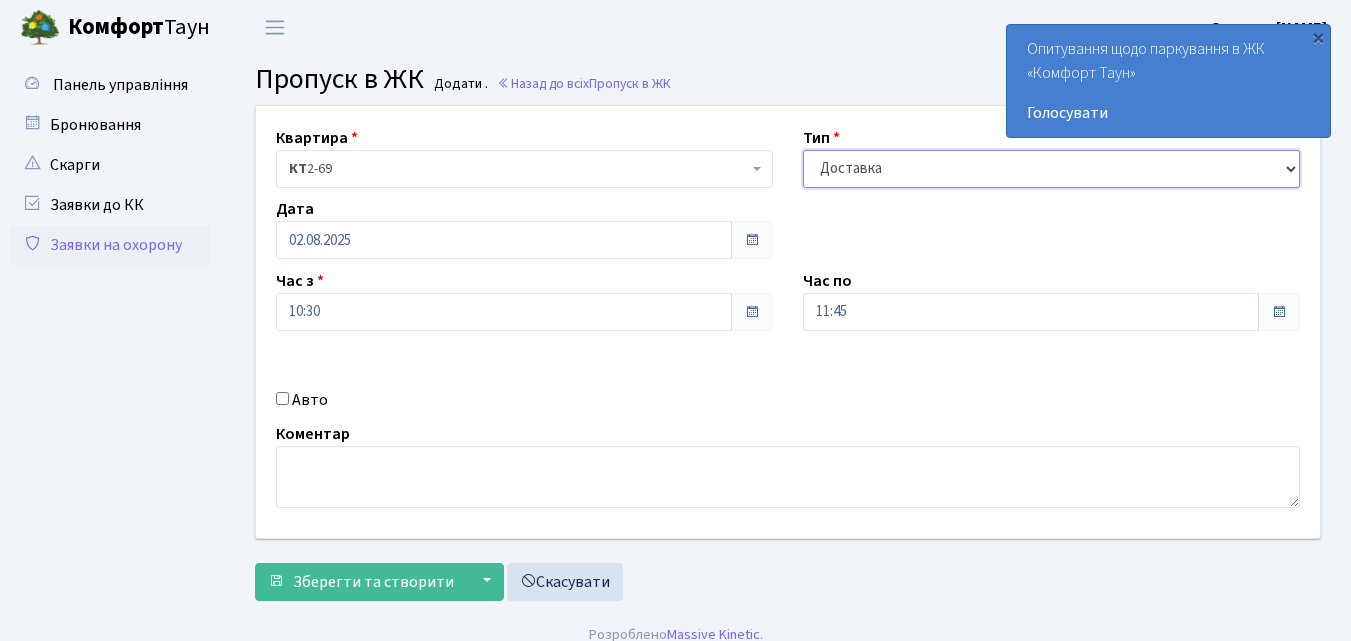 click on "-
Доставка
Таксі
Гості
Сервіс" at bounding box center [1051, 169] 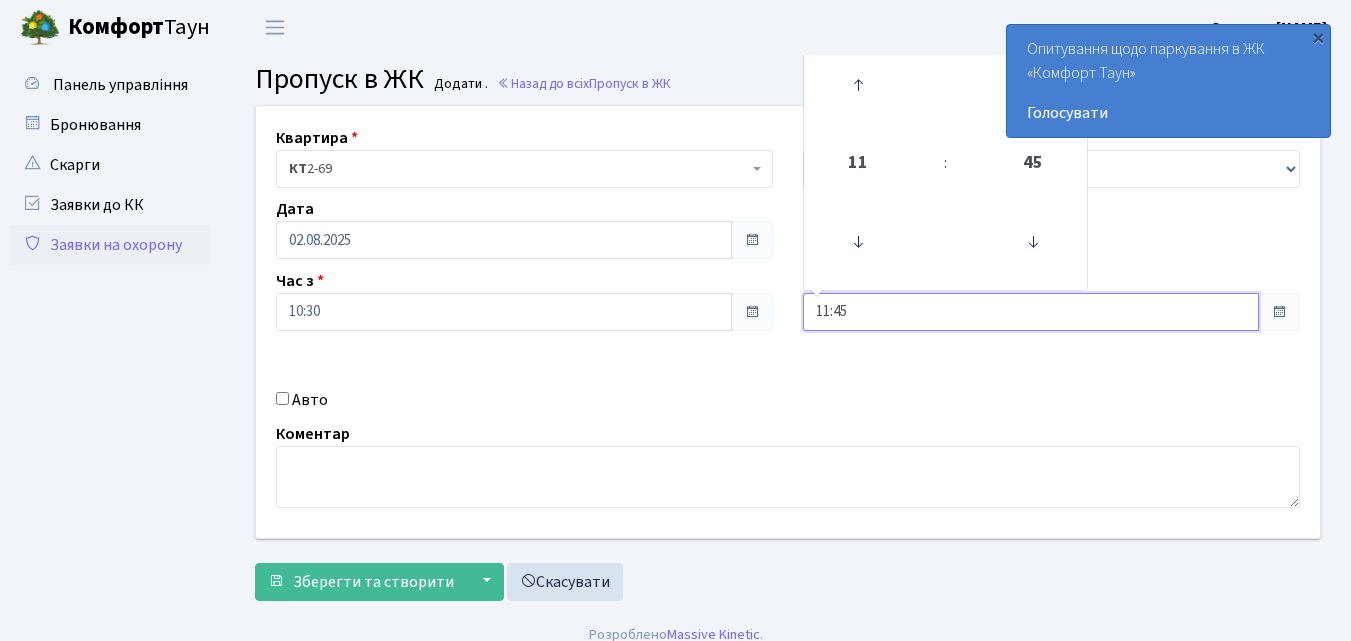 click on "11:45" at bounding box center [1031, 312] 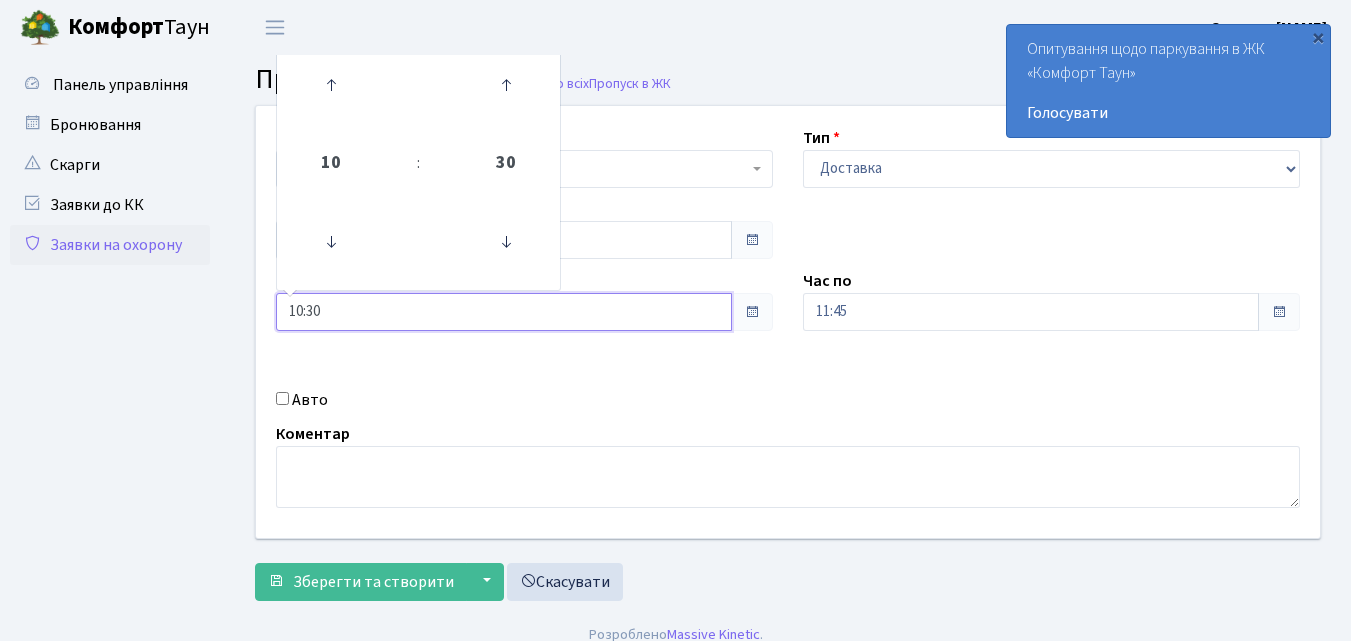 click on "10:30" at bounding box center [504, 312] 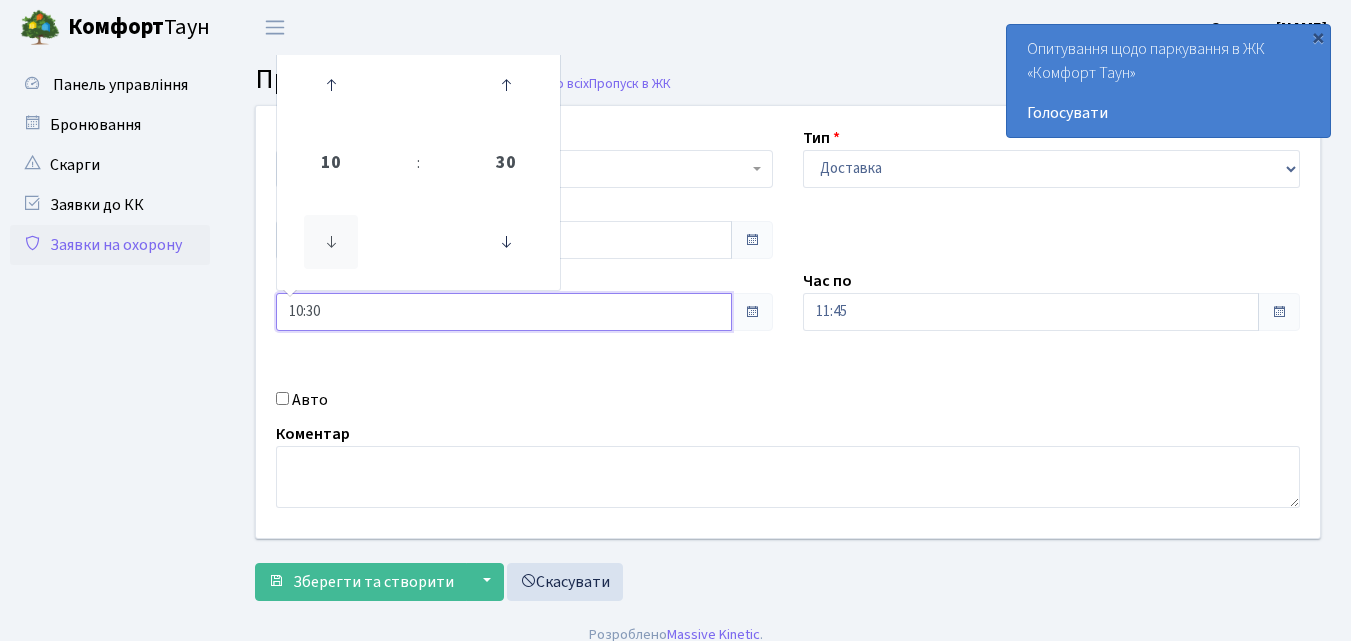 click at bounding box center (331, 242) 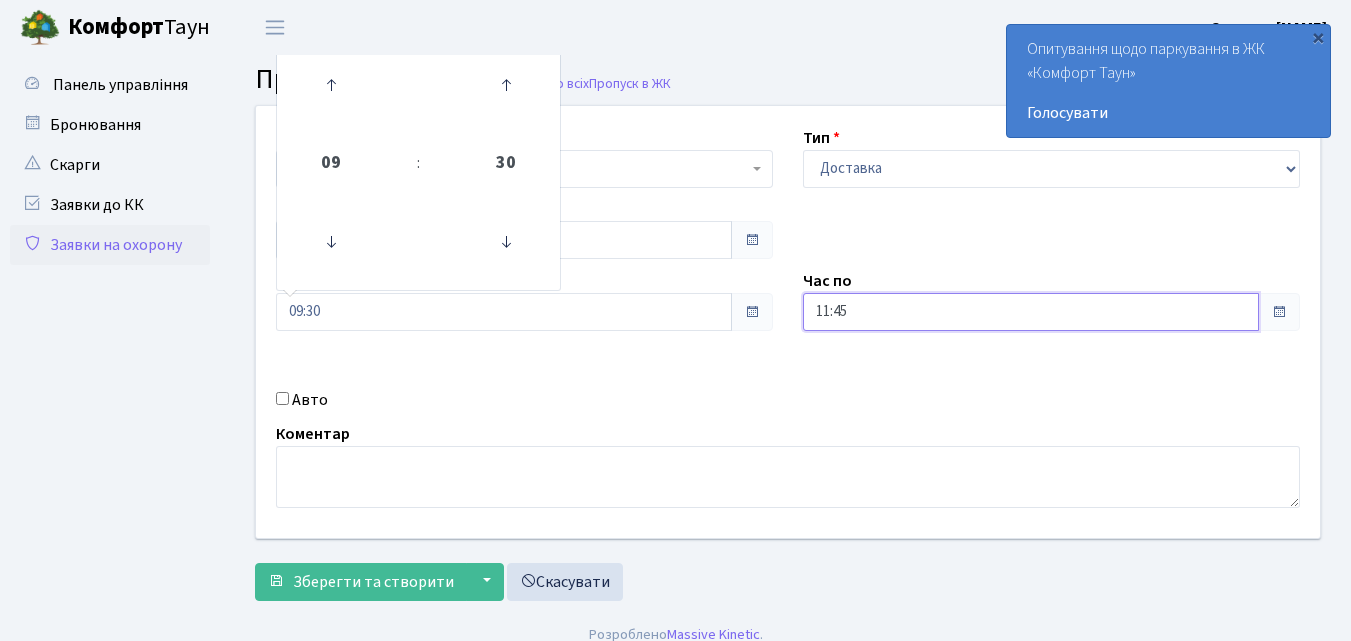 click on "11:45" at bounding box center [1031, 312] 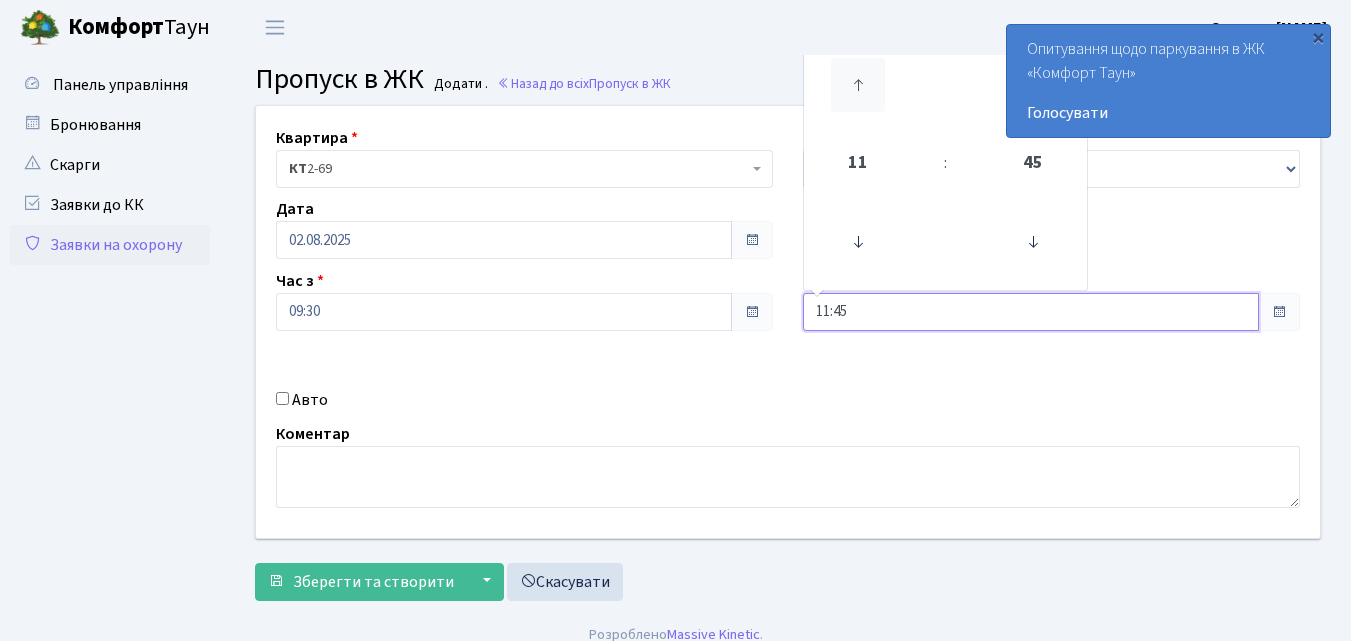 click at bounding box center [858, 85] 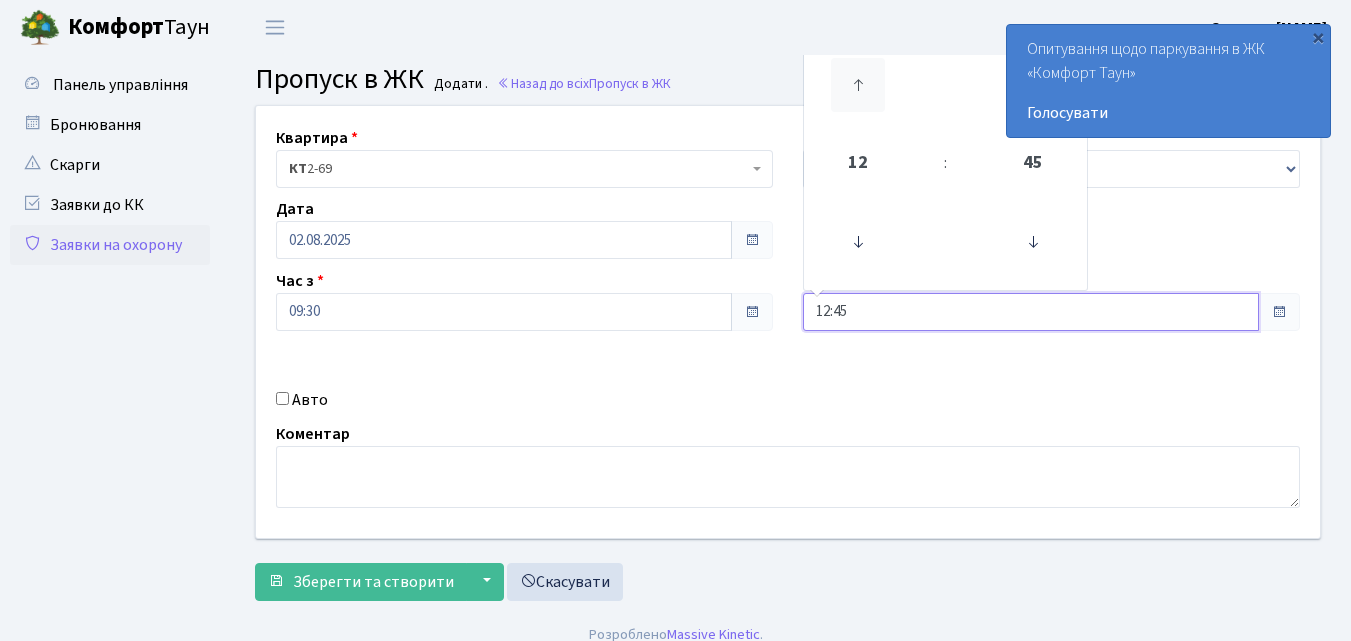 click at bounding box center [858, 85] 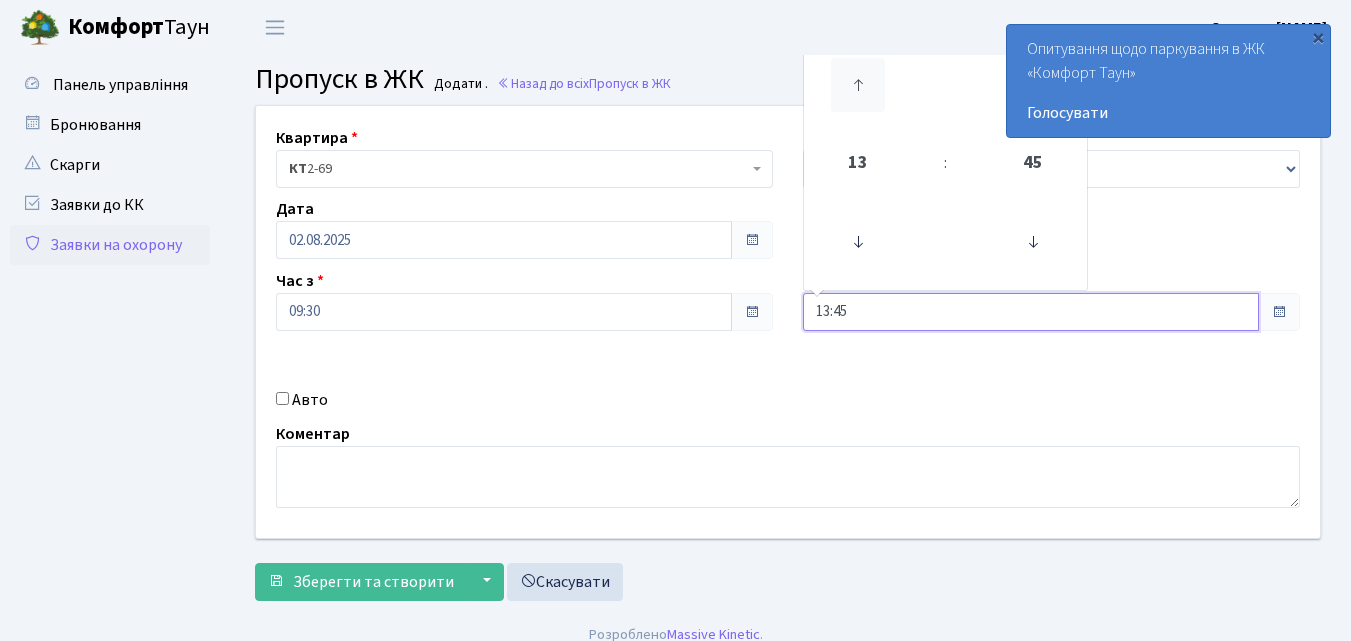 click at bounding box center [858, 85] 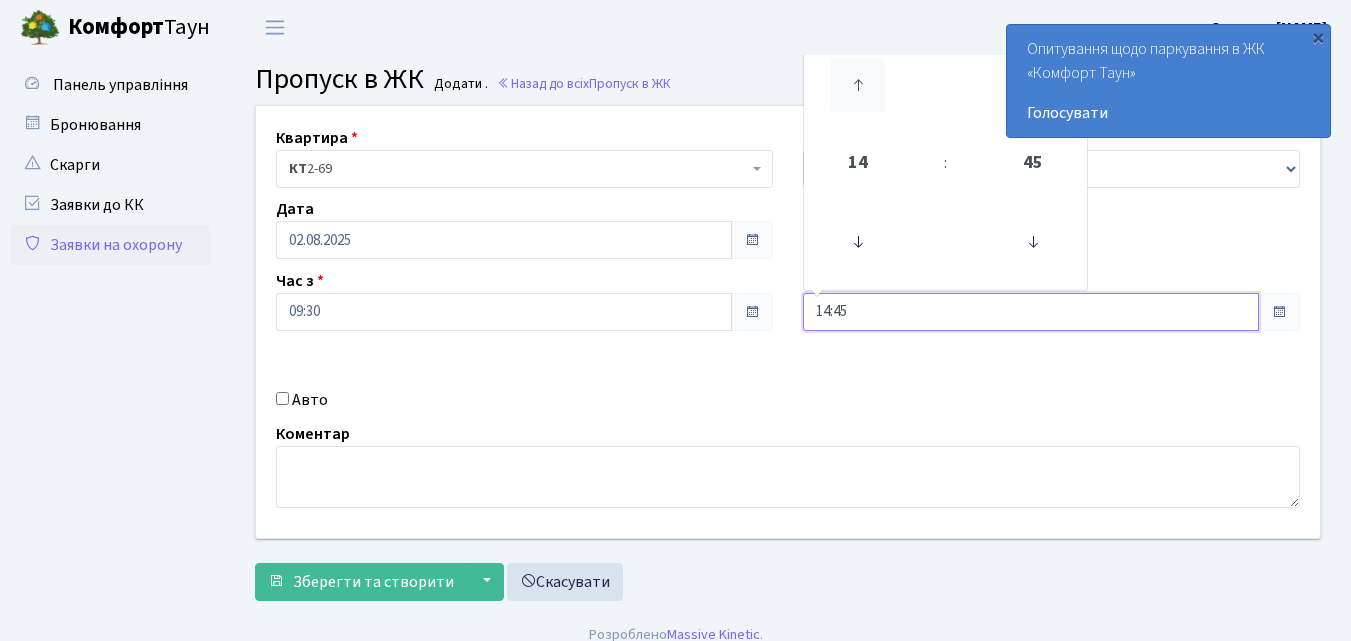 click at bounding box center [858, 85] 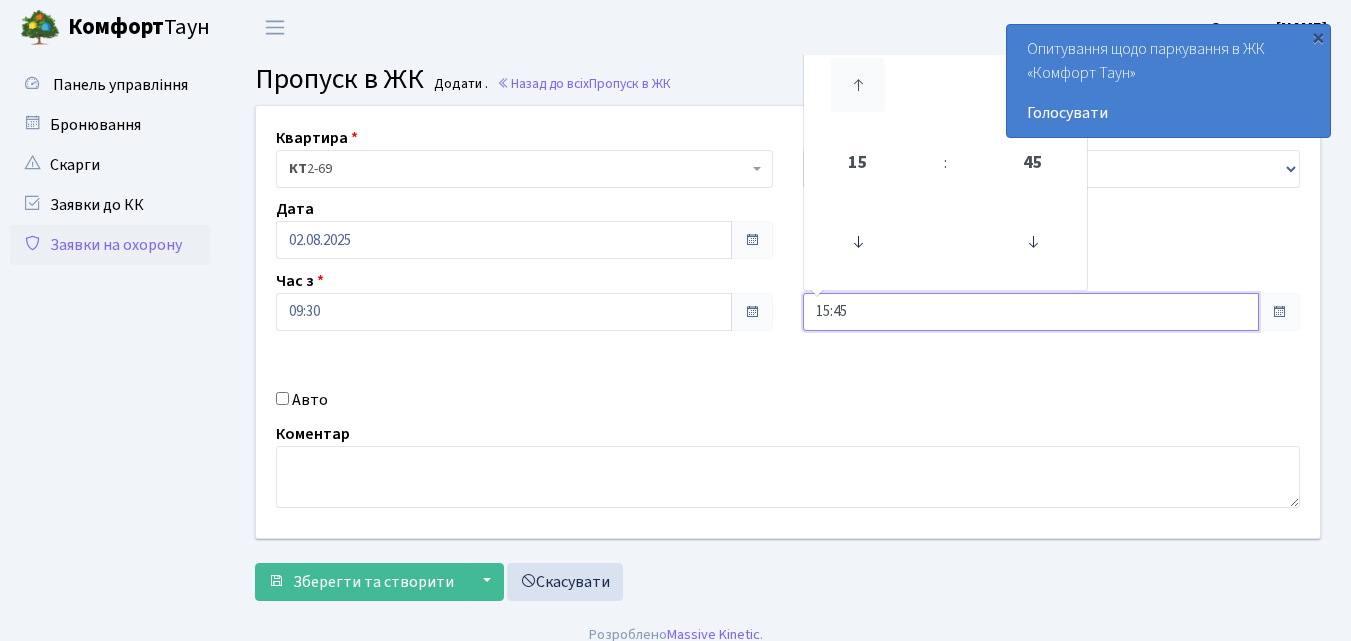 click at bounding box center (858, 85) 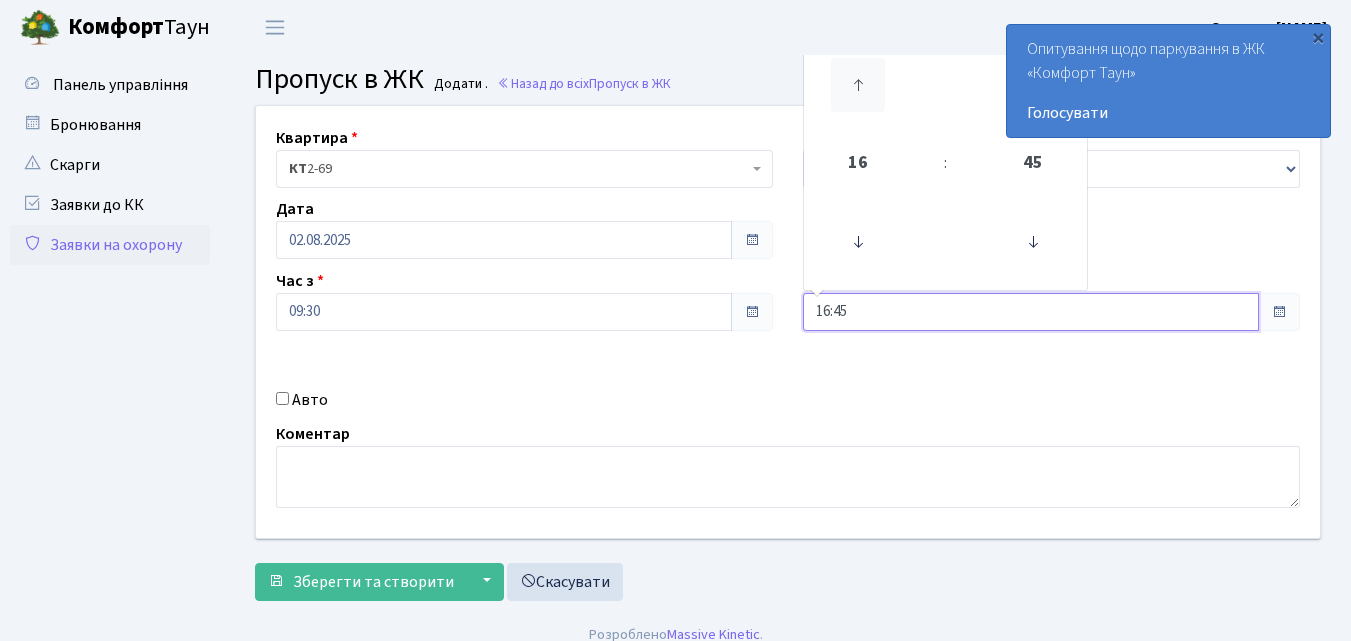 click at bounding box center [858, 85] 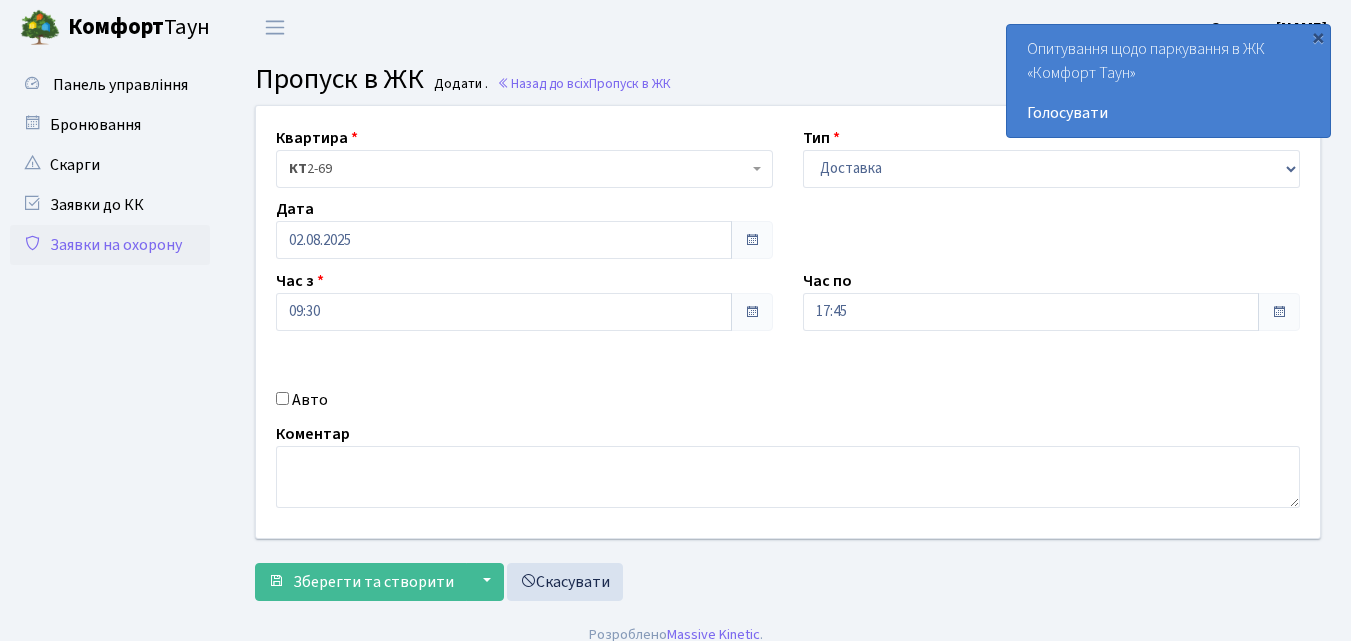 click on "Авто" at bounding box center (282, 398) 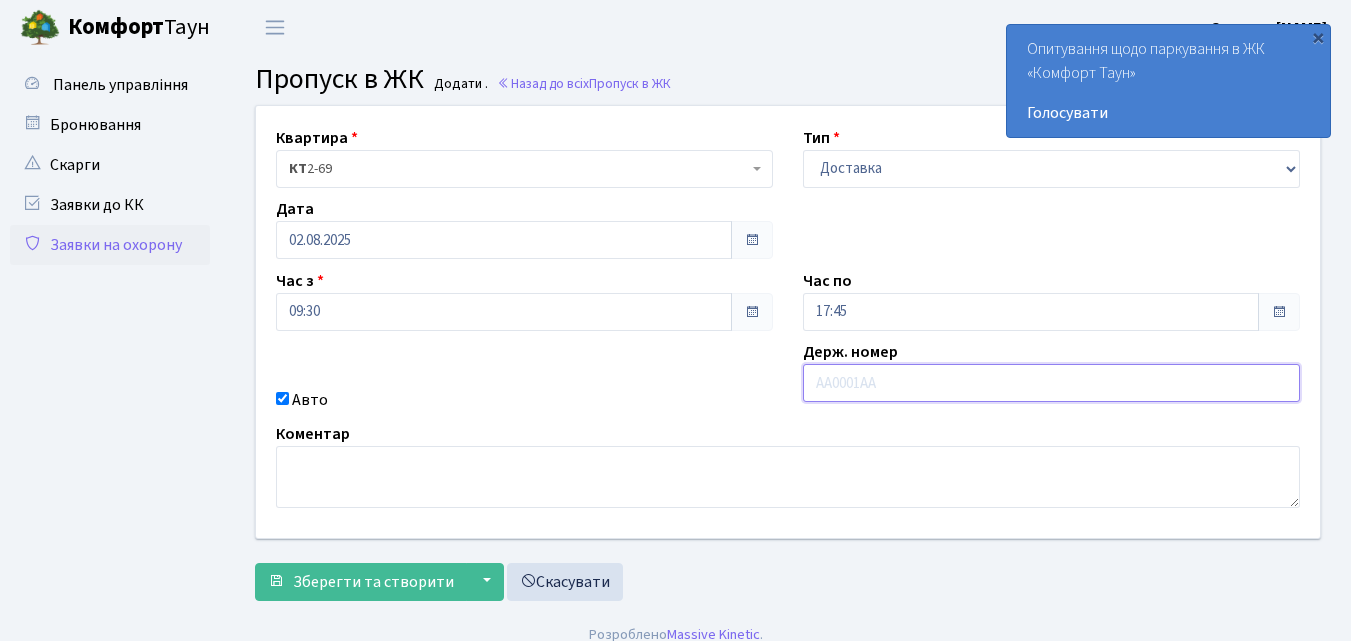 click at bounding box center [1051, 383] 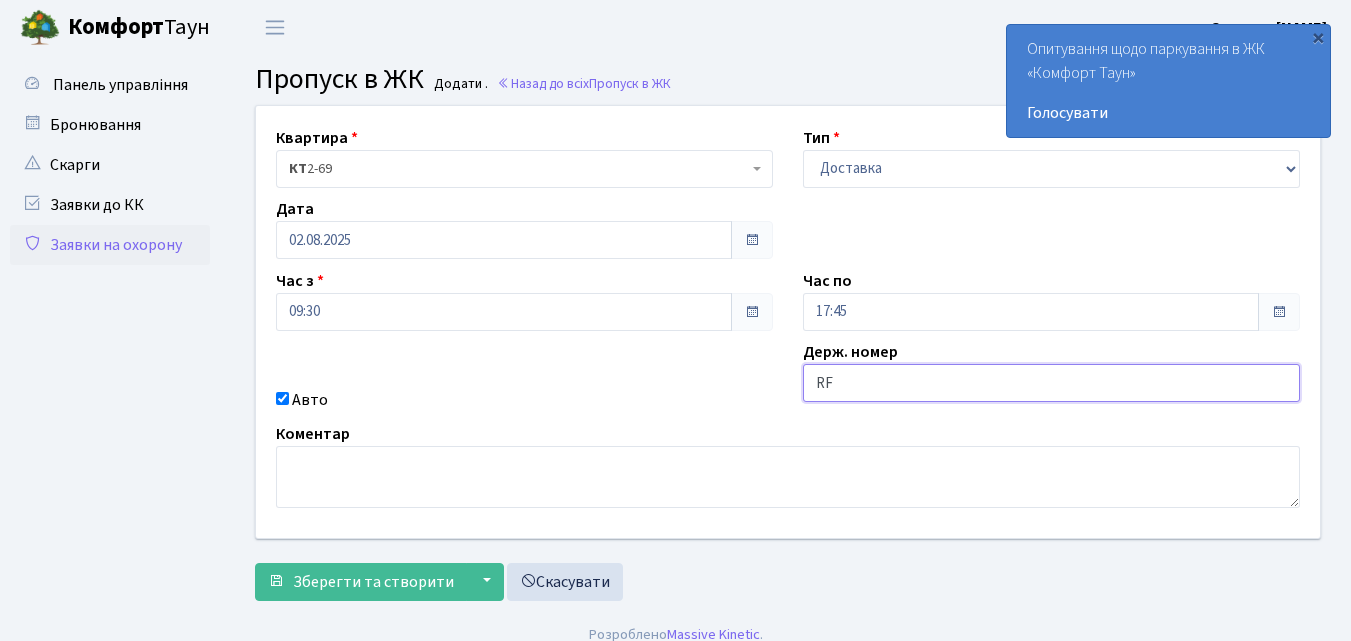 type on "R" 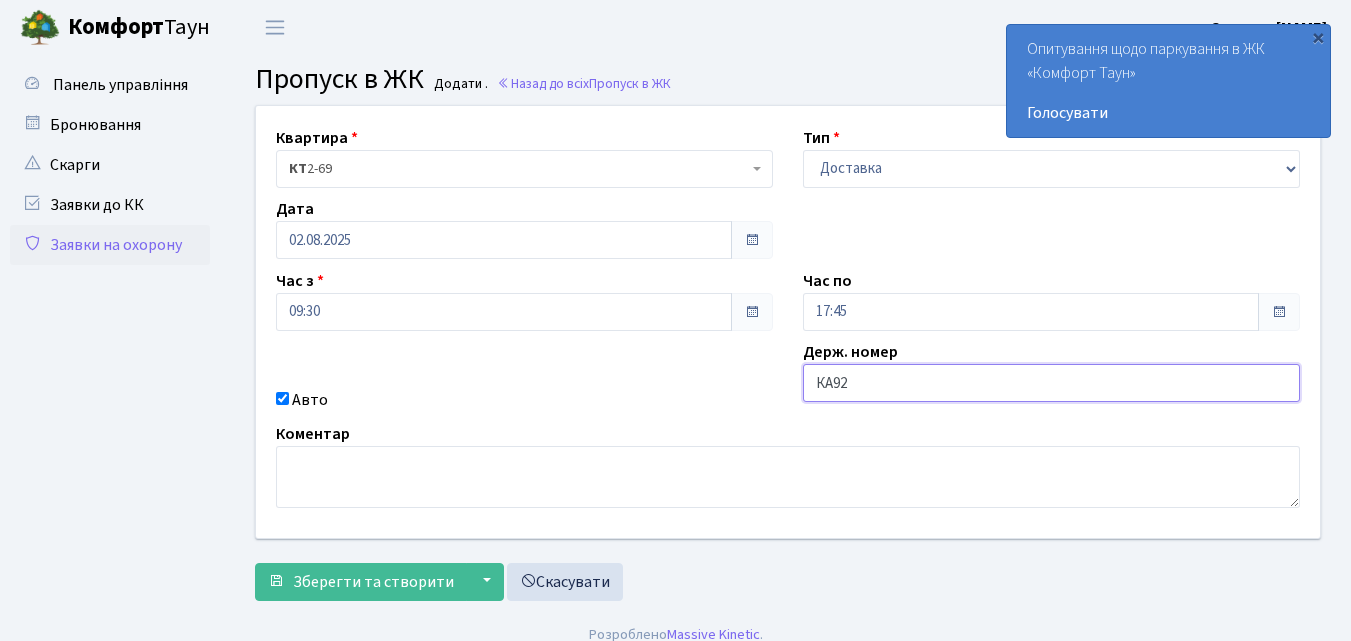 type on "КА9240МТ" 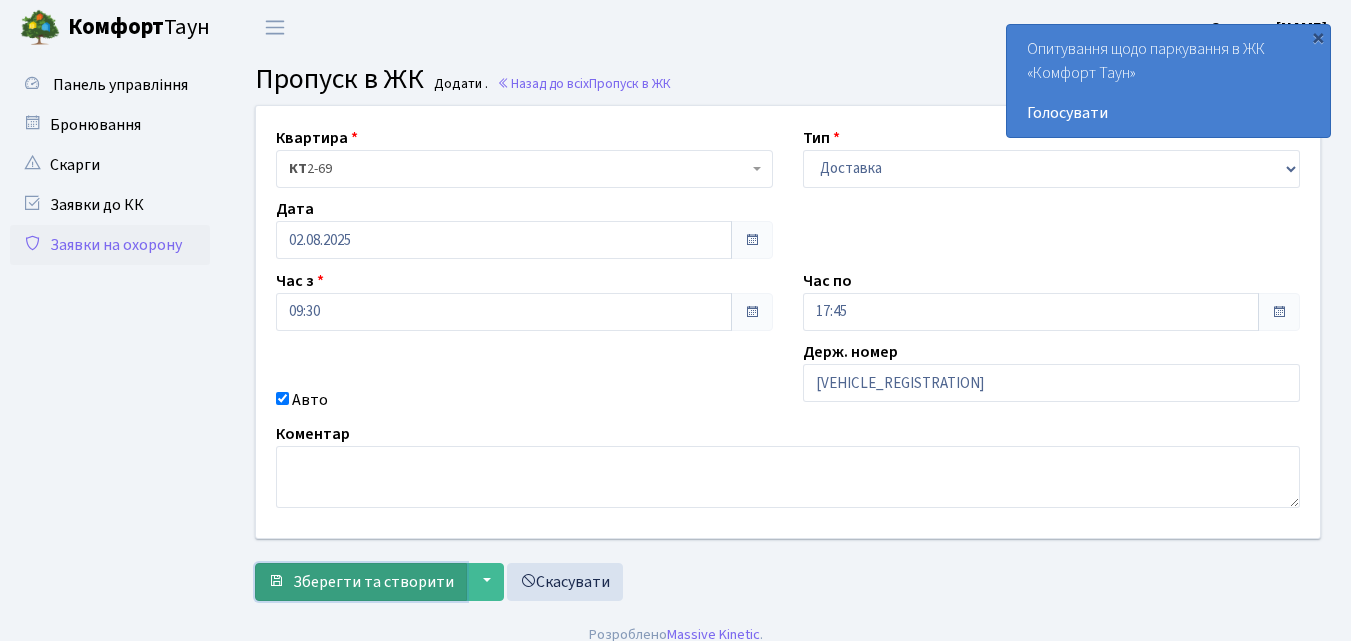 click on "Зберегти та створити" at bounding box center [373, 582] 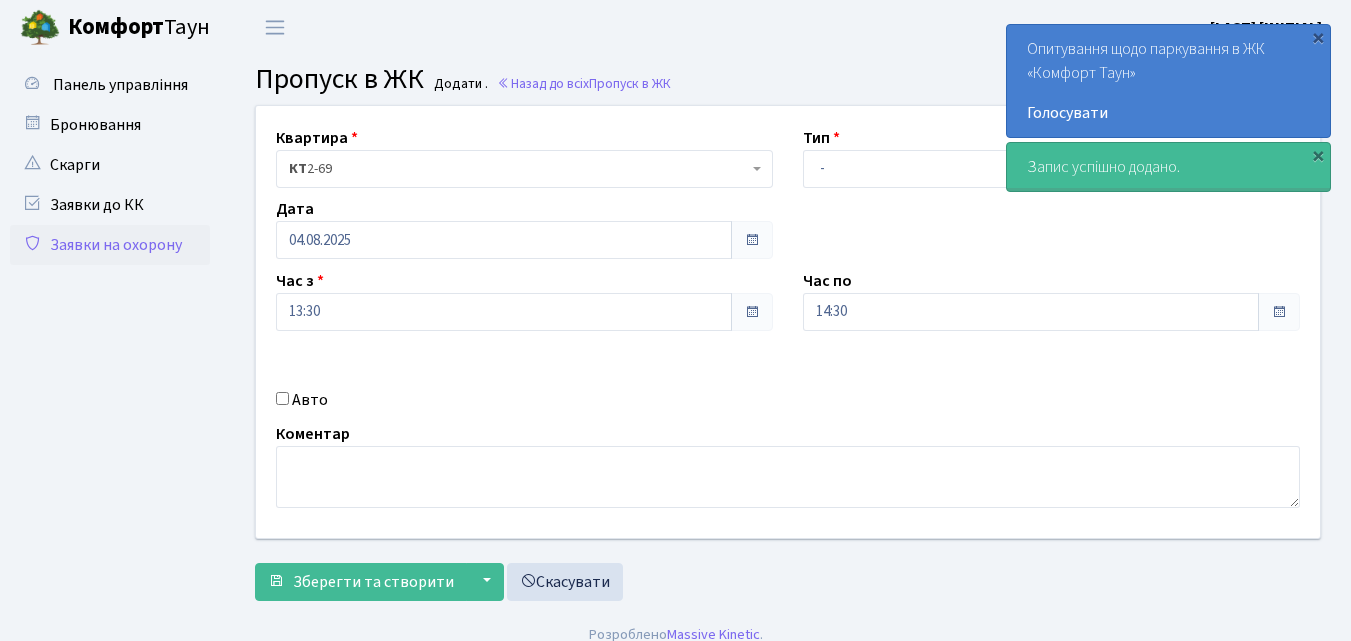 scroll, scrollTop: 0, scrollLeft: 0, axis: both 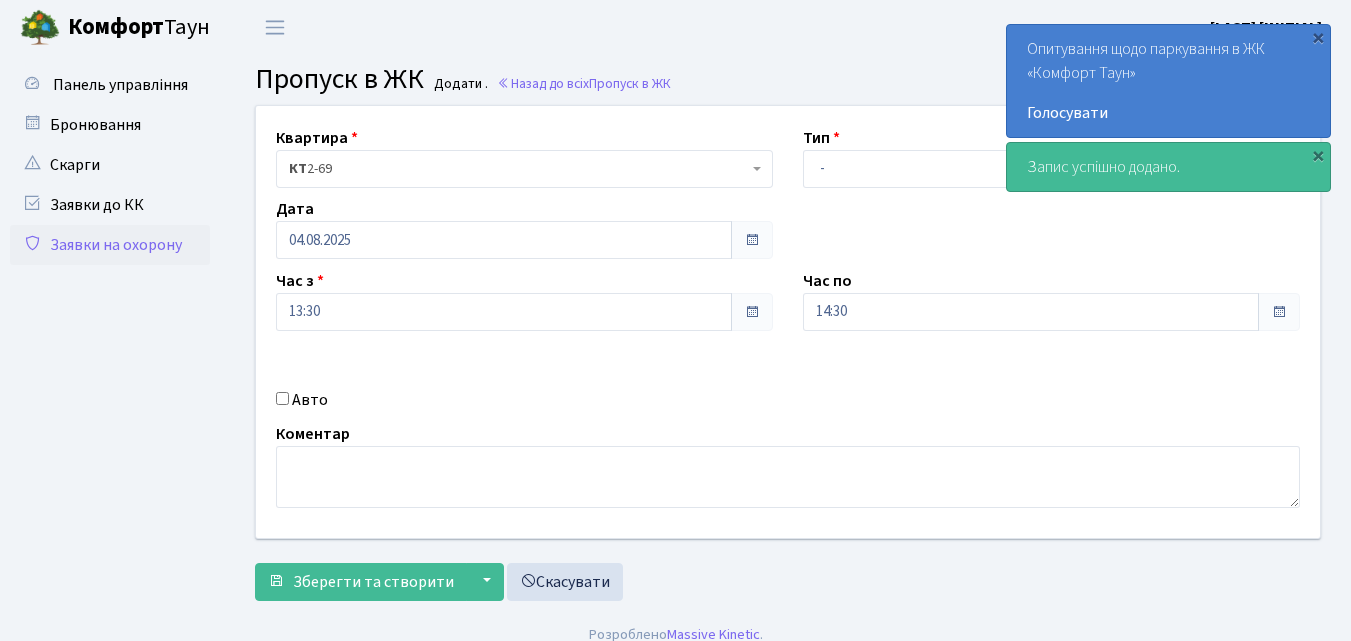 click on "Заявки на охорону" at bounding box center (110, 245) 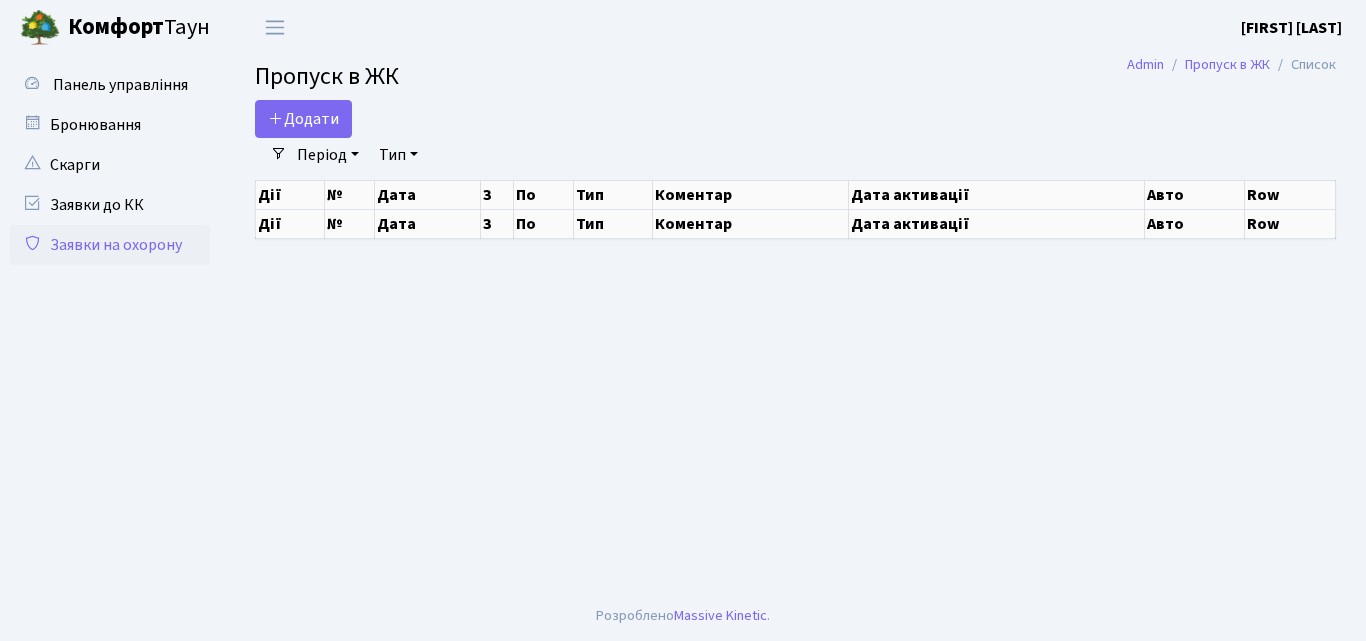 scroll, scrollTop: 0, scrollLeft: 0, axis: both 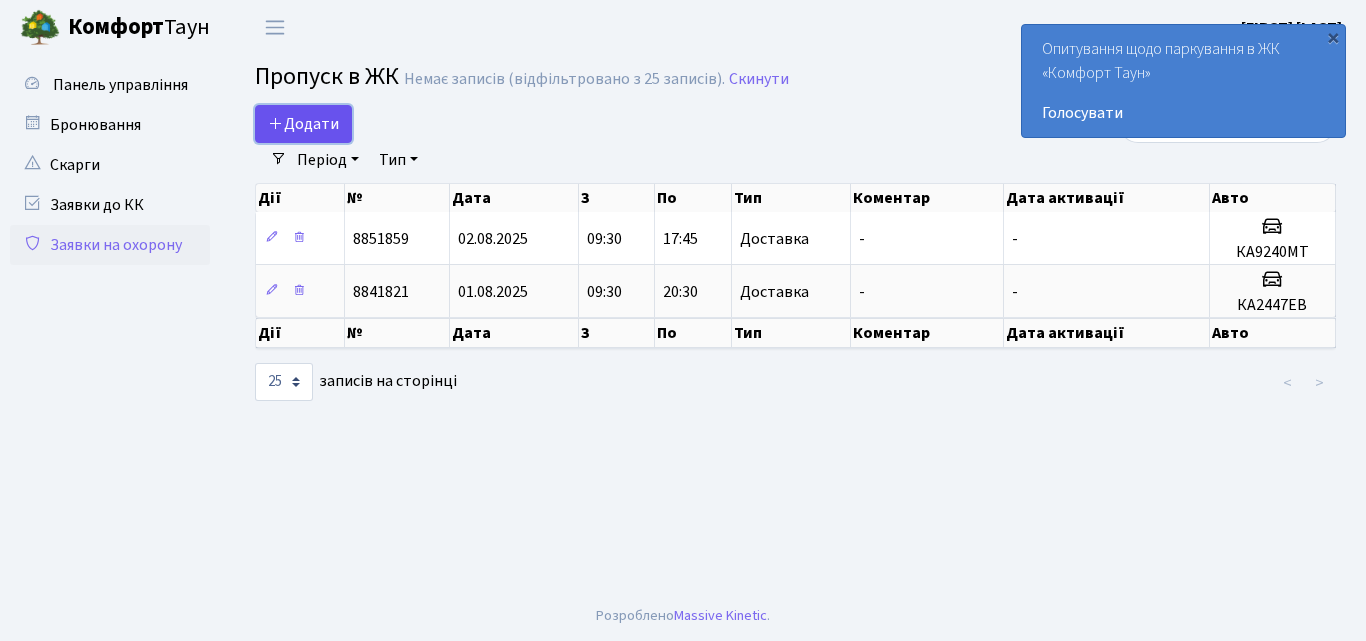 click on "Додати" at bounding box center (303, 124) 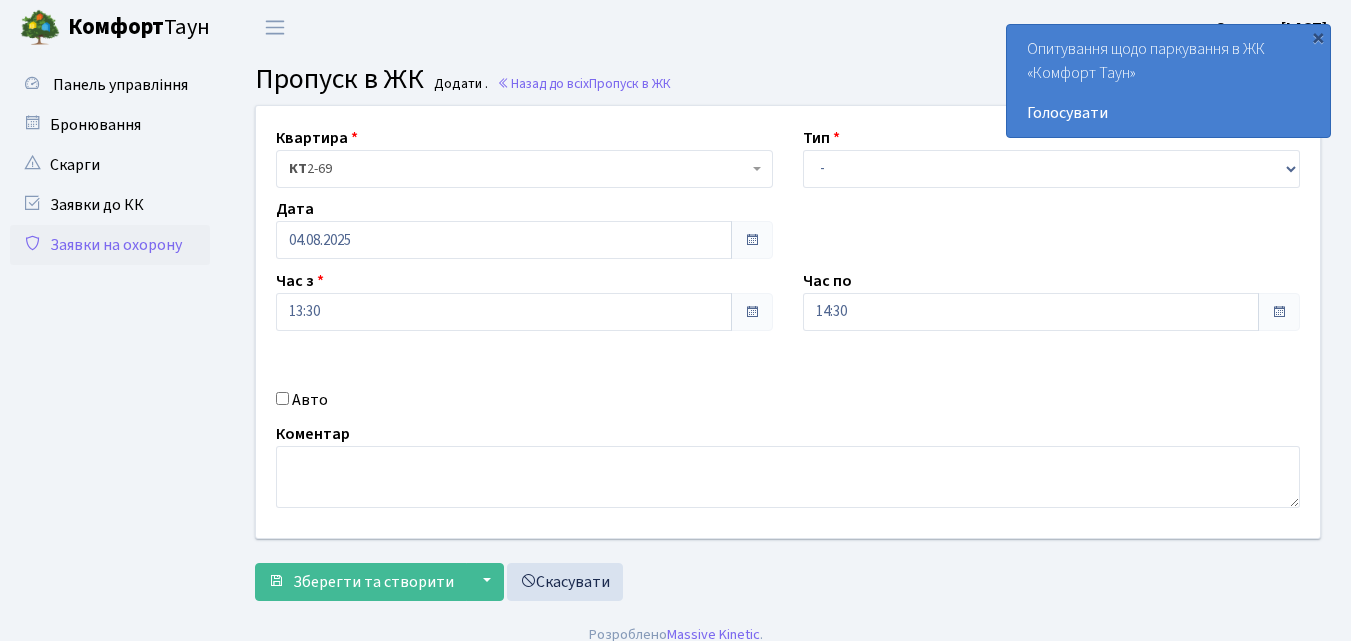 scroll, scrollTop: 0, scrollLeft: 0, axis: both 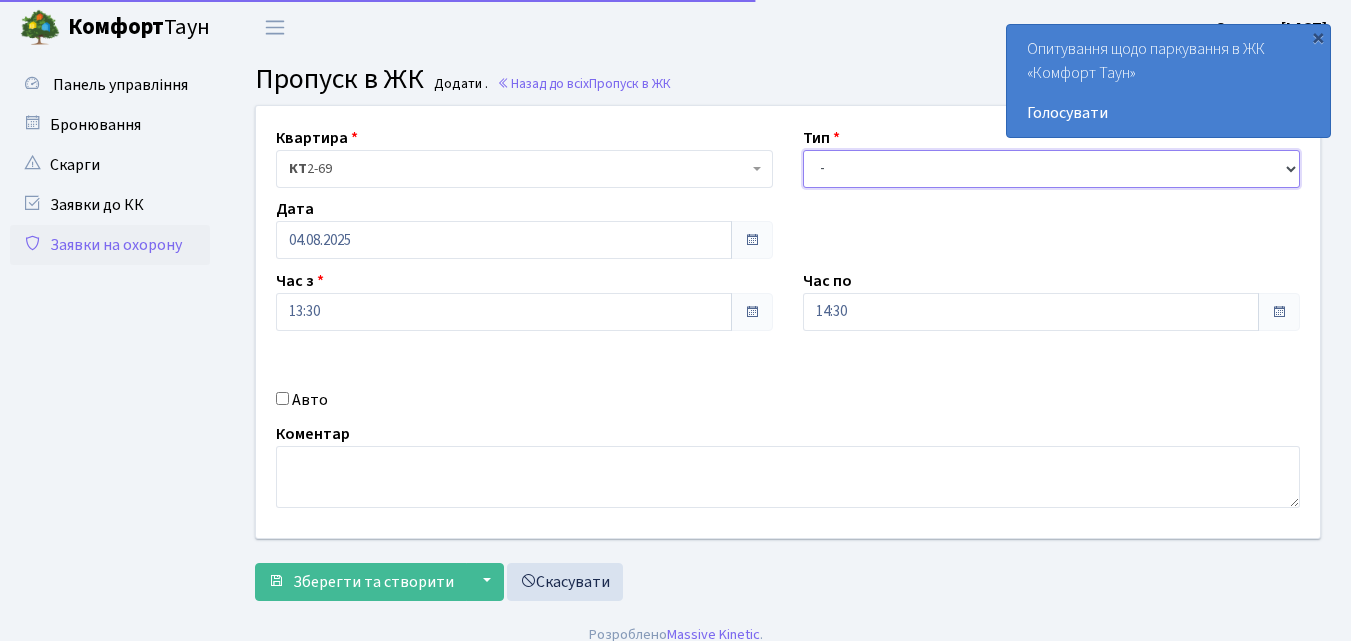 click on "-
Доставка
Таксі
Гості
Сервіс" at bounding box center (1051, 169) 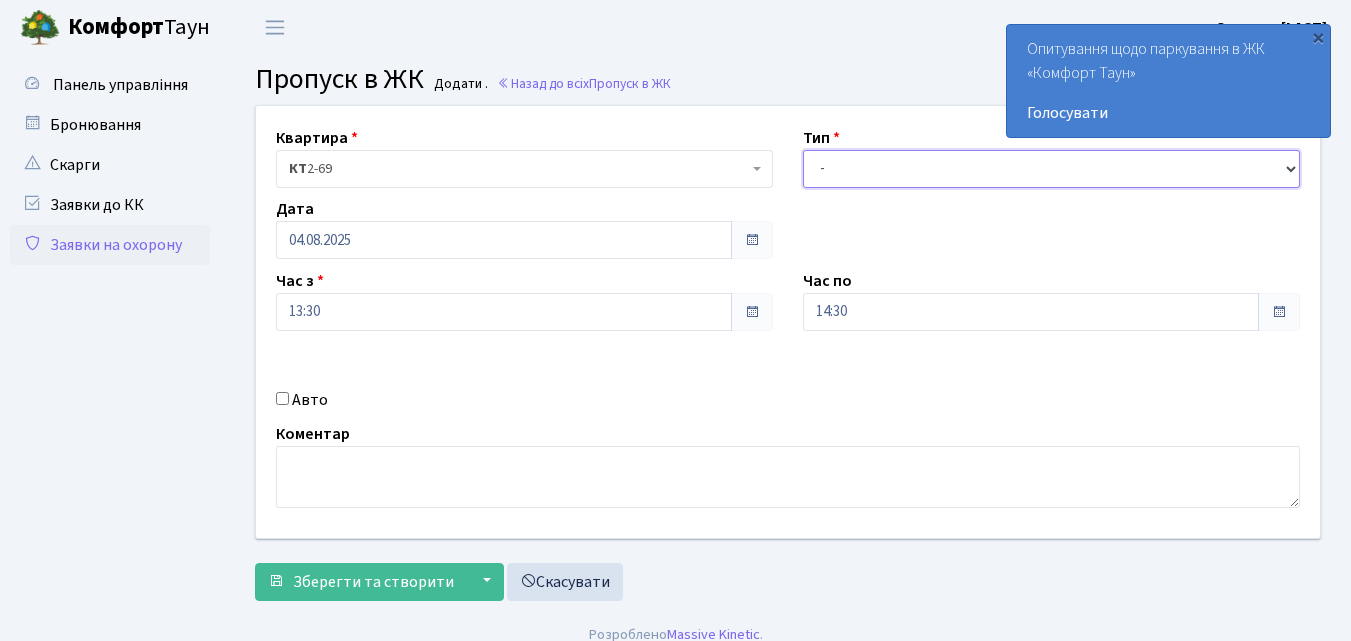 select on "1" 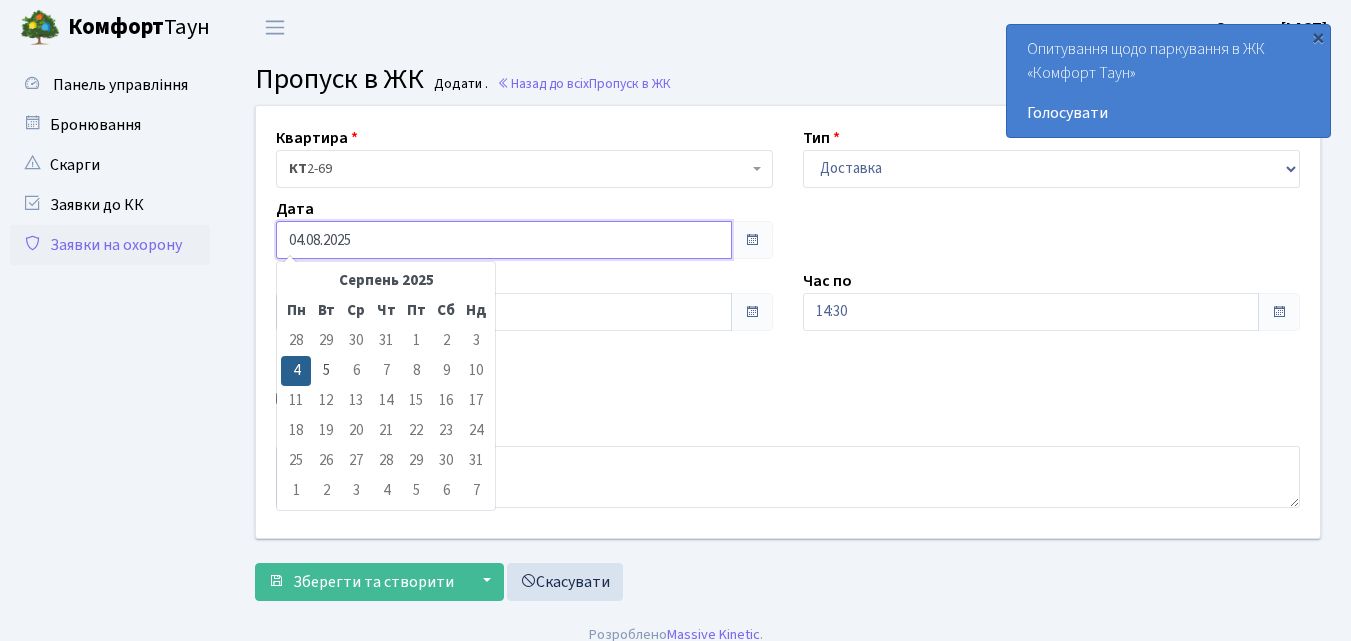 click on "04.08.2025" at bounding box center (504, 240) 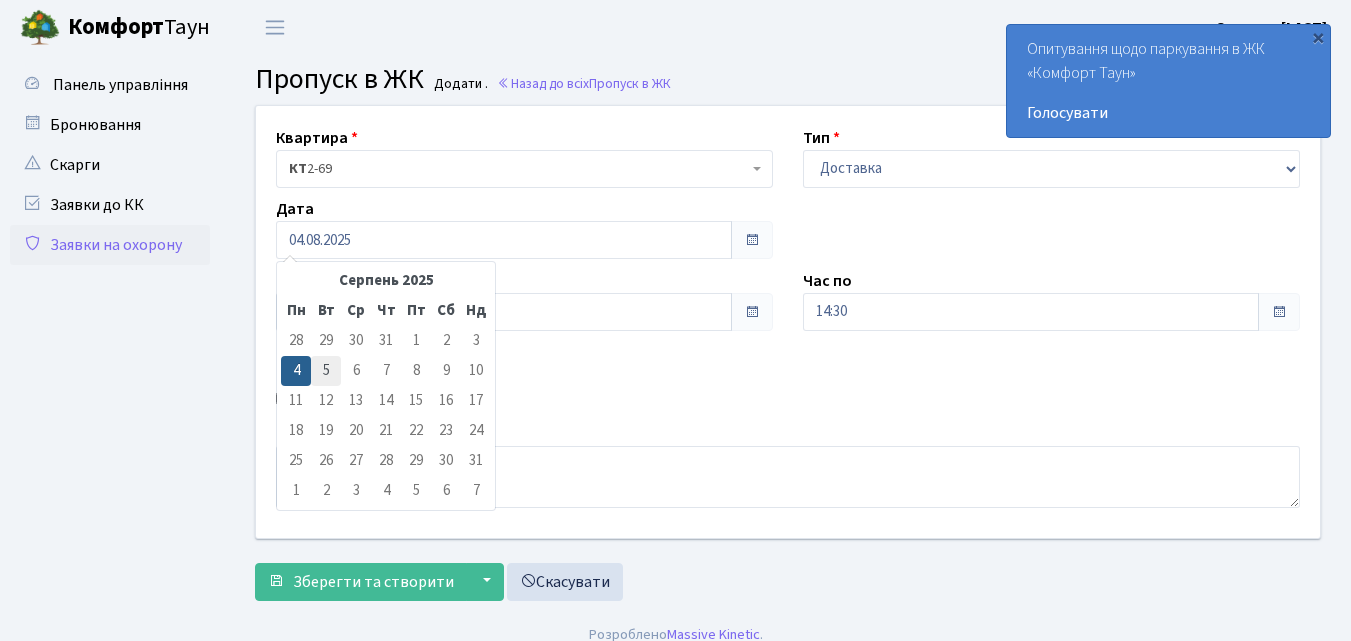 click on "5" at bounding box center (326, 371) 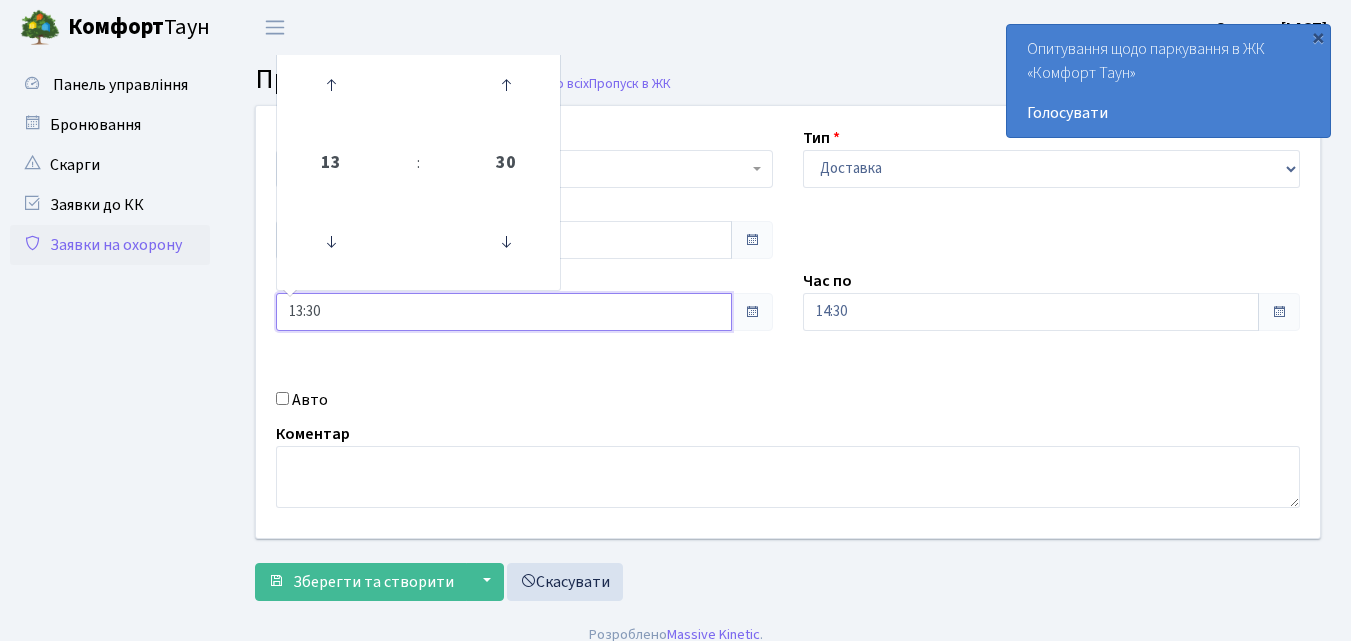 click on "13:30" at bounding box center (504, 312) 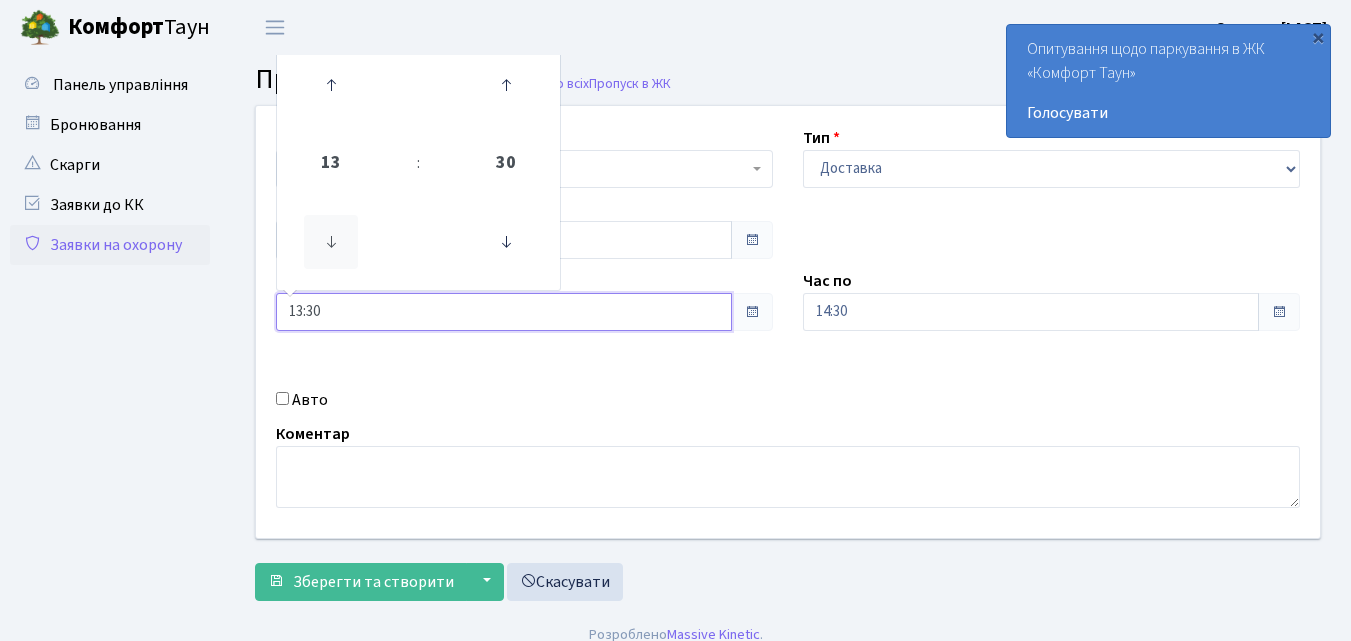 click at bounding box center [331, 242] 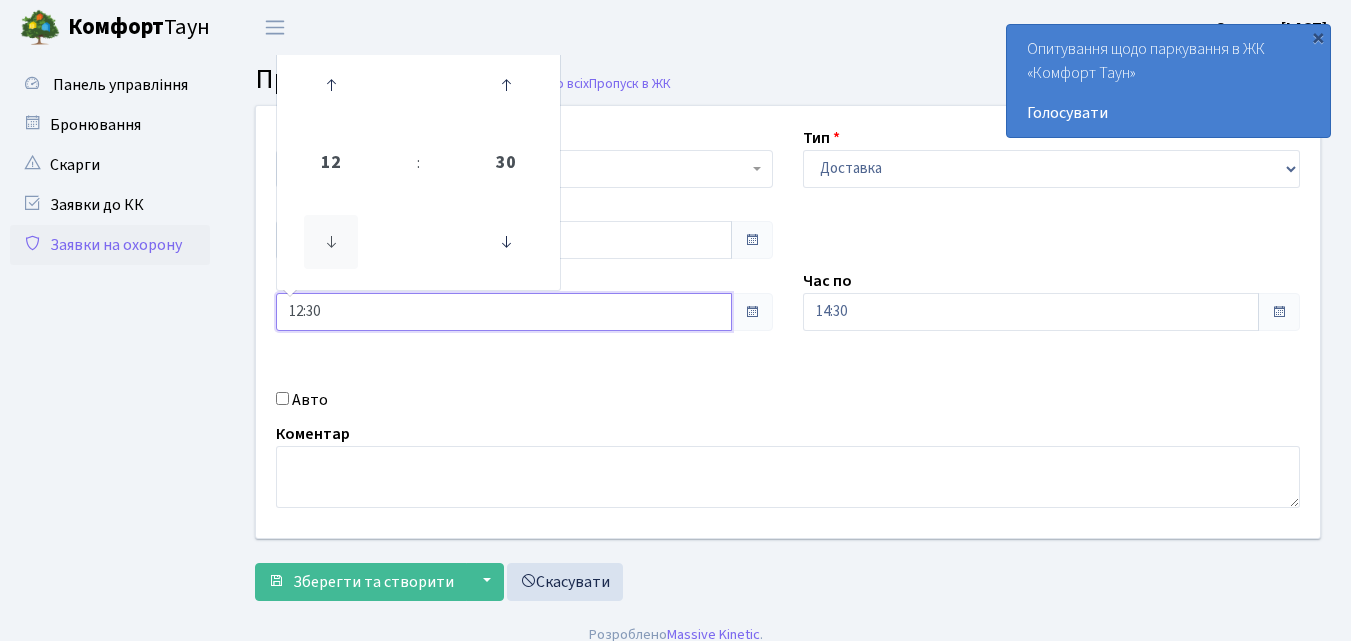 click at bounding box center (331, 242) 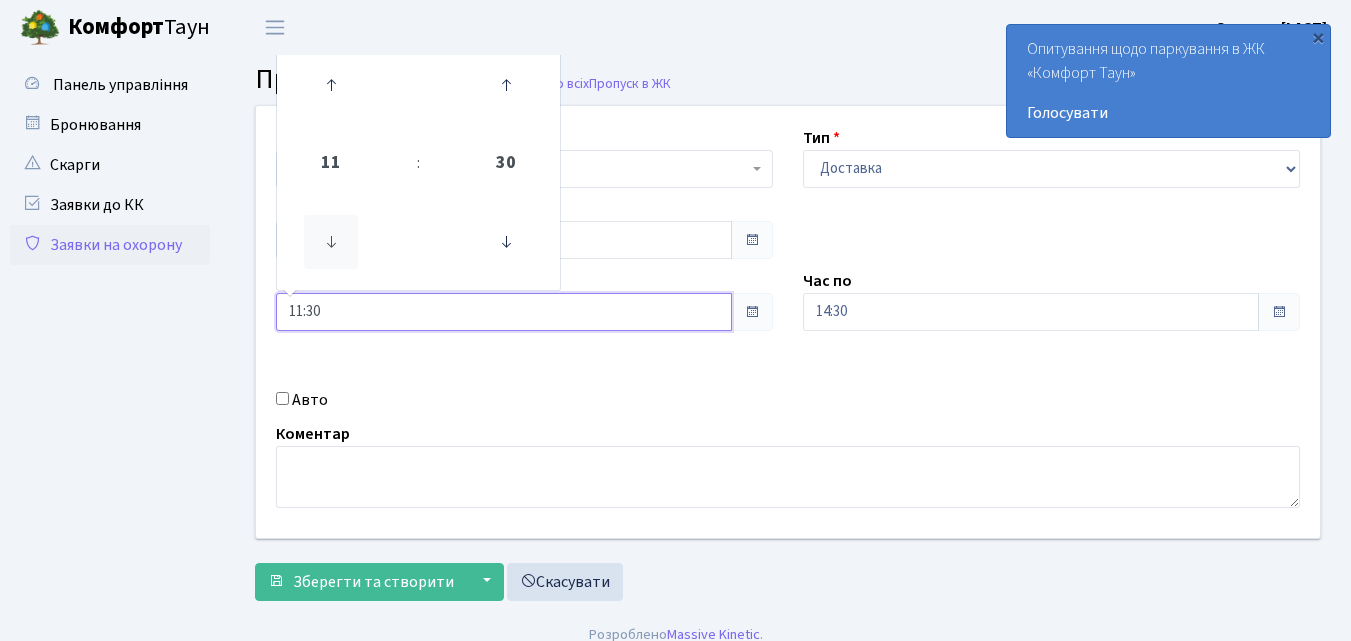 click at bounding box center [331, 242] 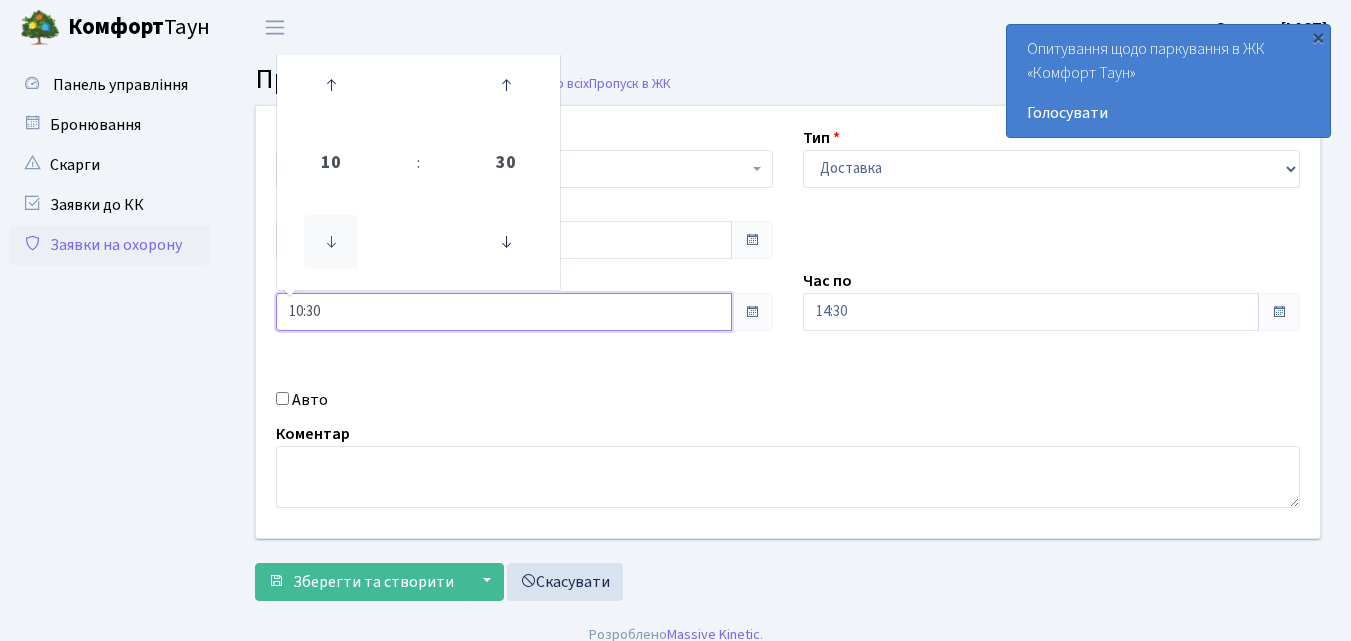 click at bounding box center [331, 242] 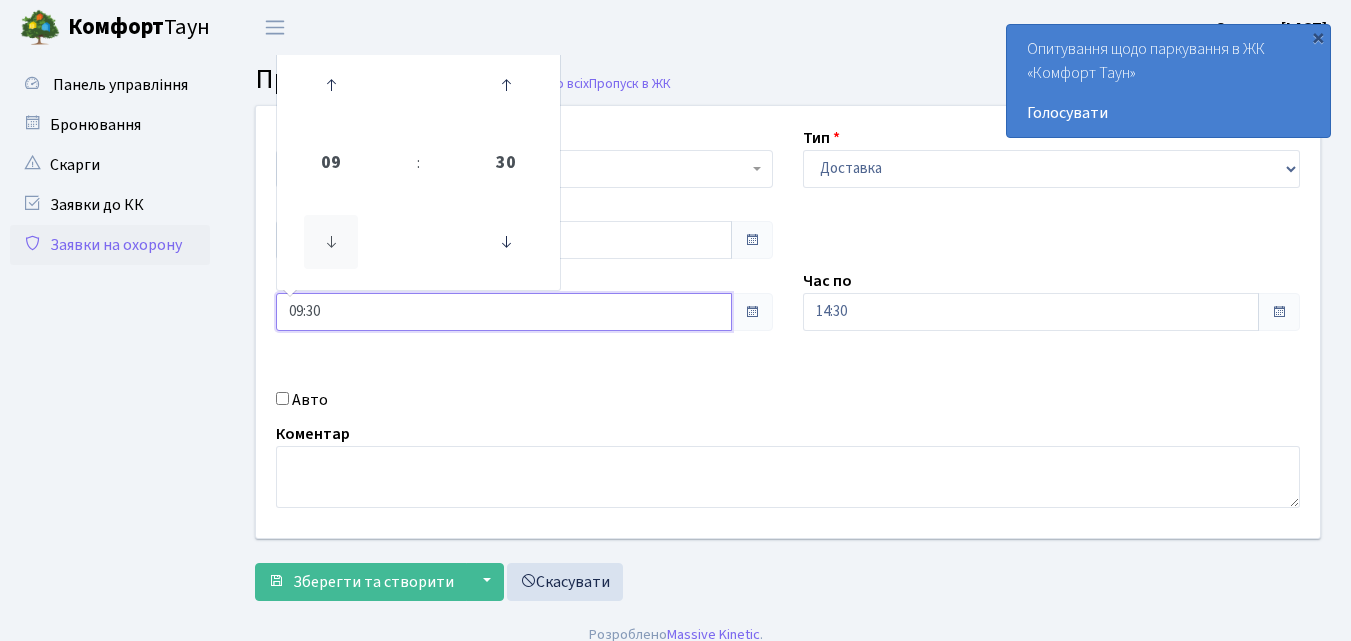 click at bounding box center [331, 242] 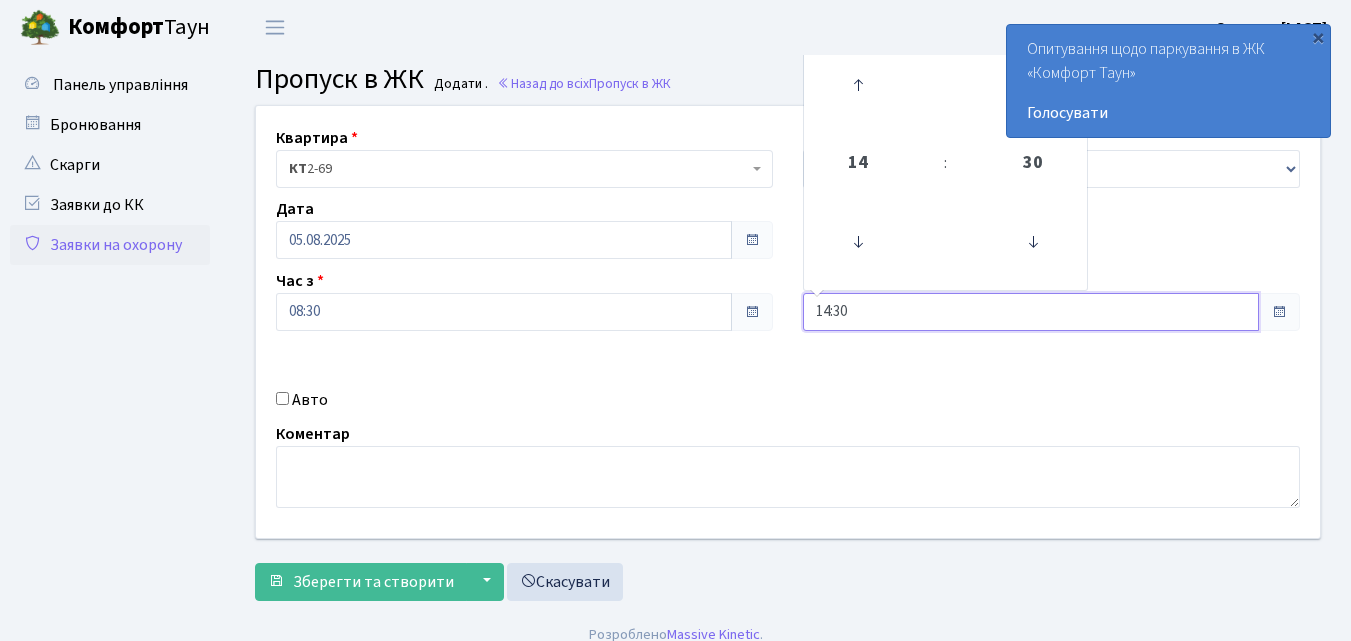 click on "14:30" at bounding box center (1031, 312) 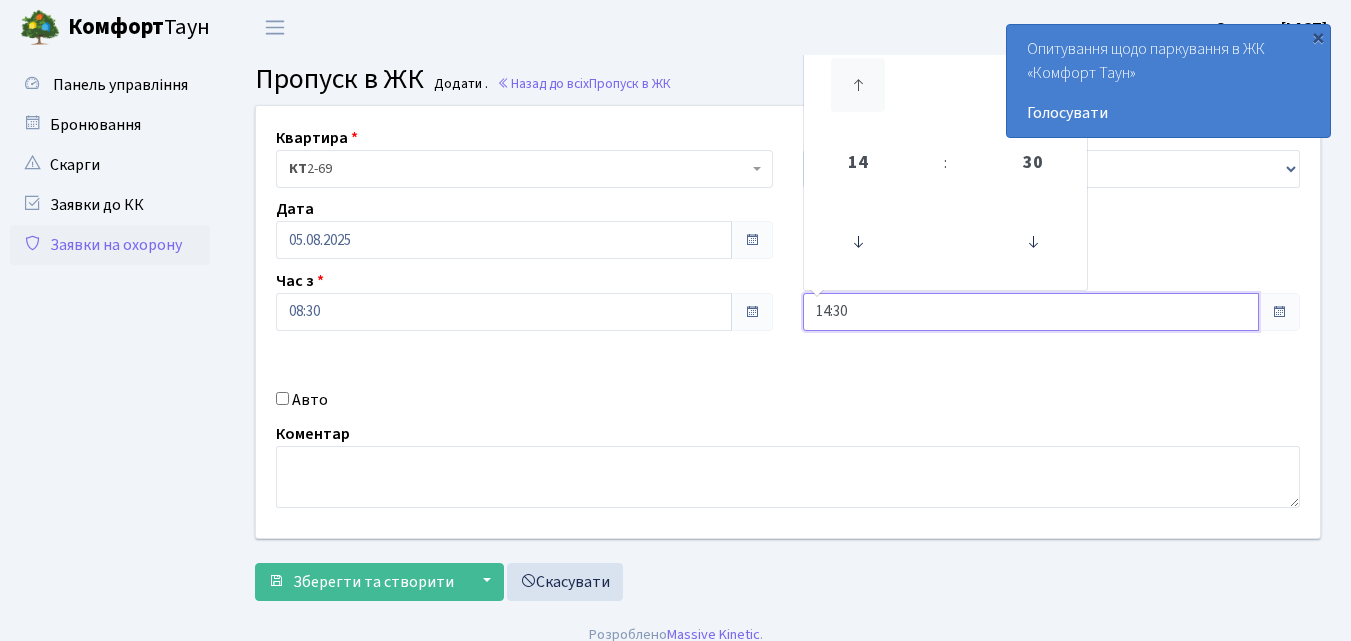 click at bounding box center (858, 85) 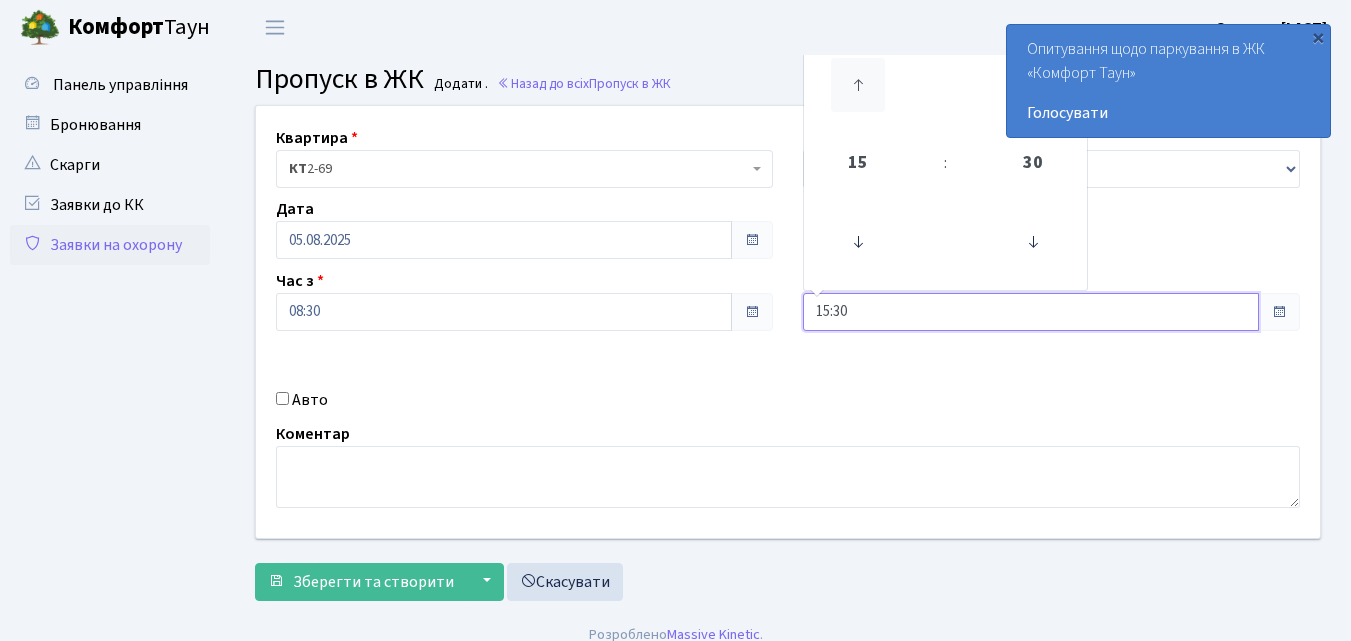 click at bounding box center (858, 85) 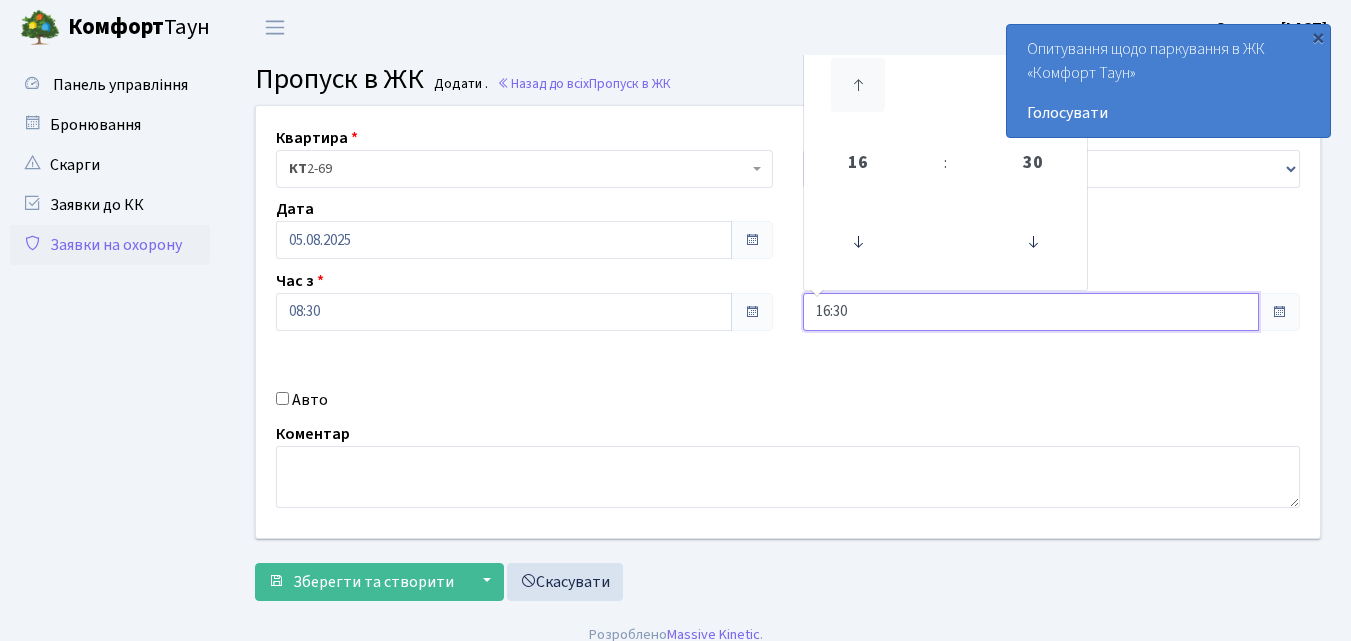 click at bounding box center (858, 85) 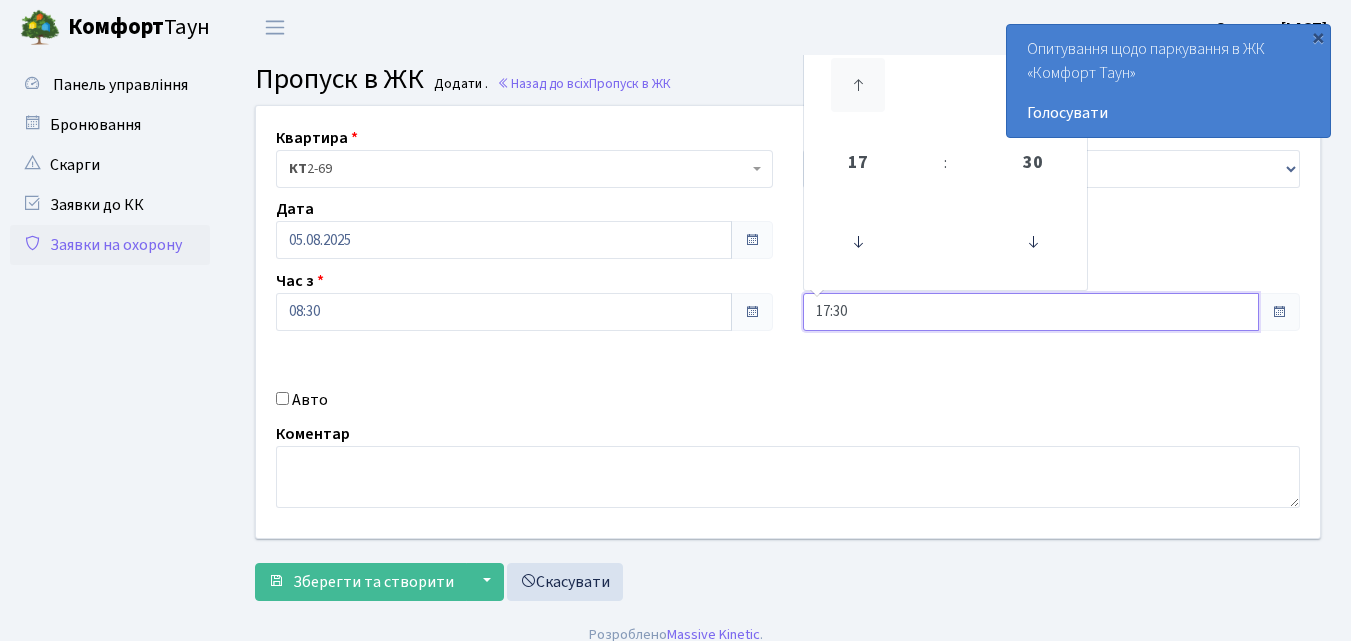 click at bounding box center [858, 85] 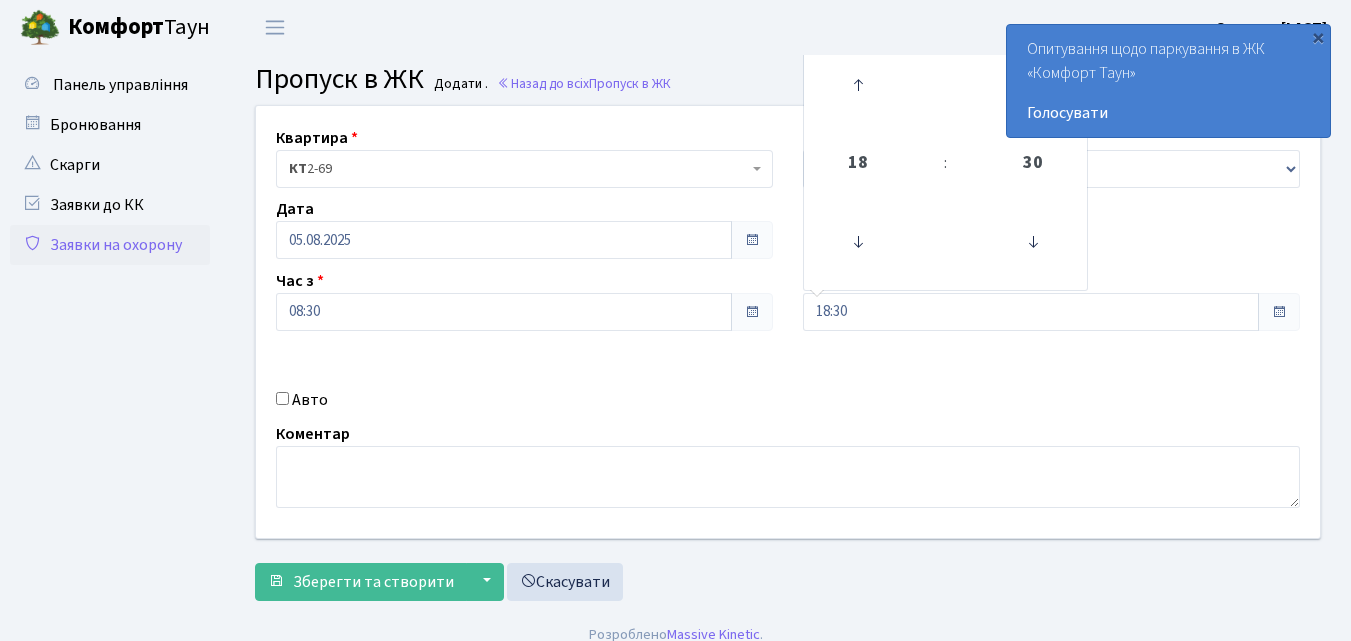 click on "Авто" at bounding box center [282, 398] 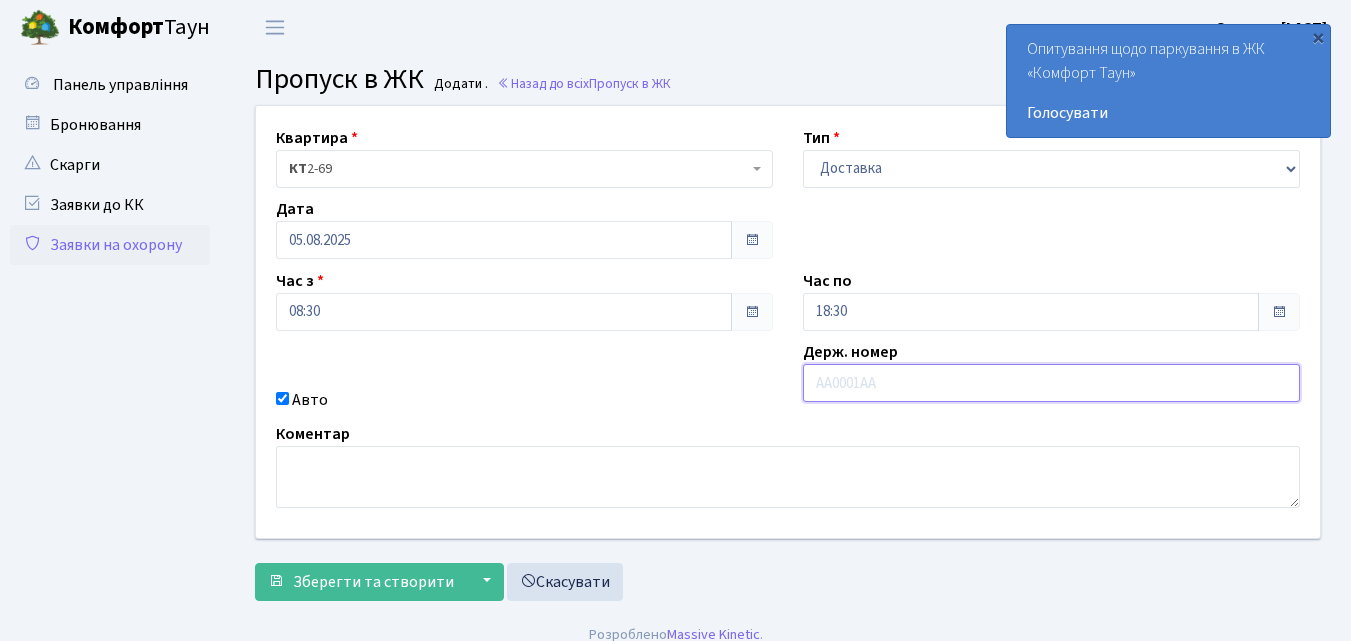 click at bounding box center [1051, 383] 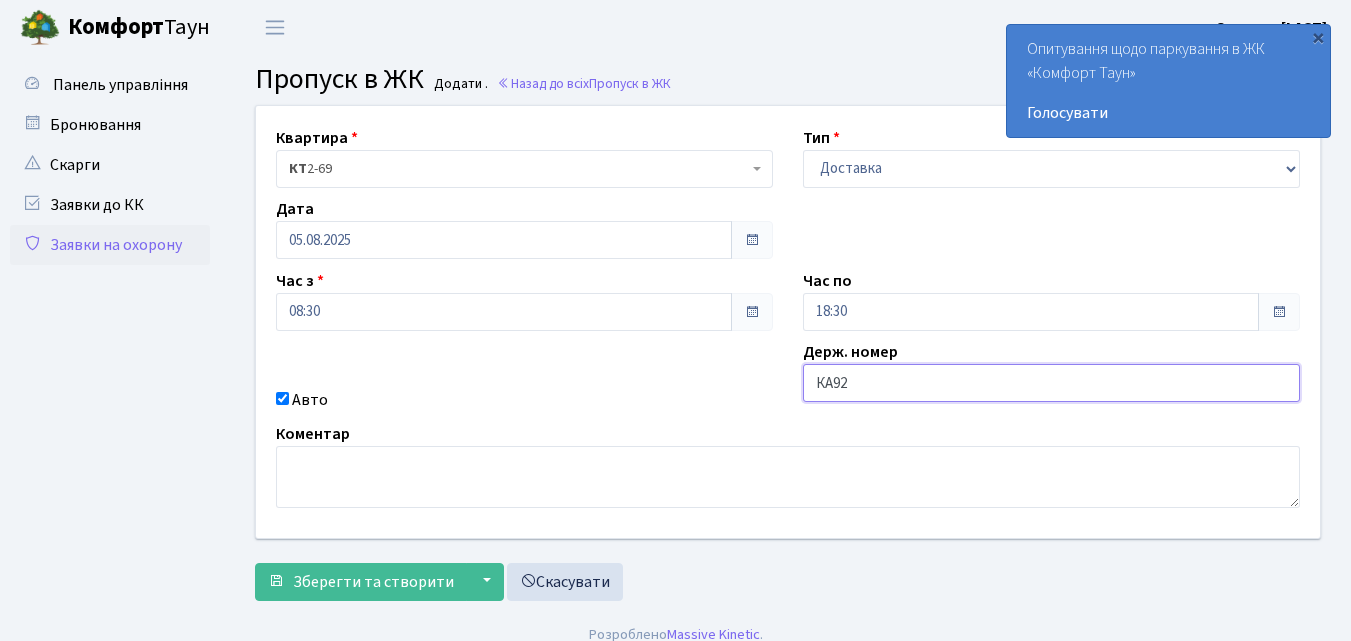 type on "КА9240МТ" 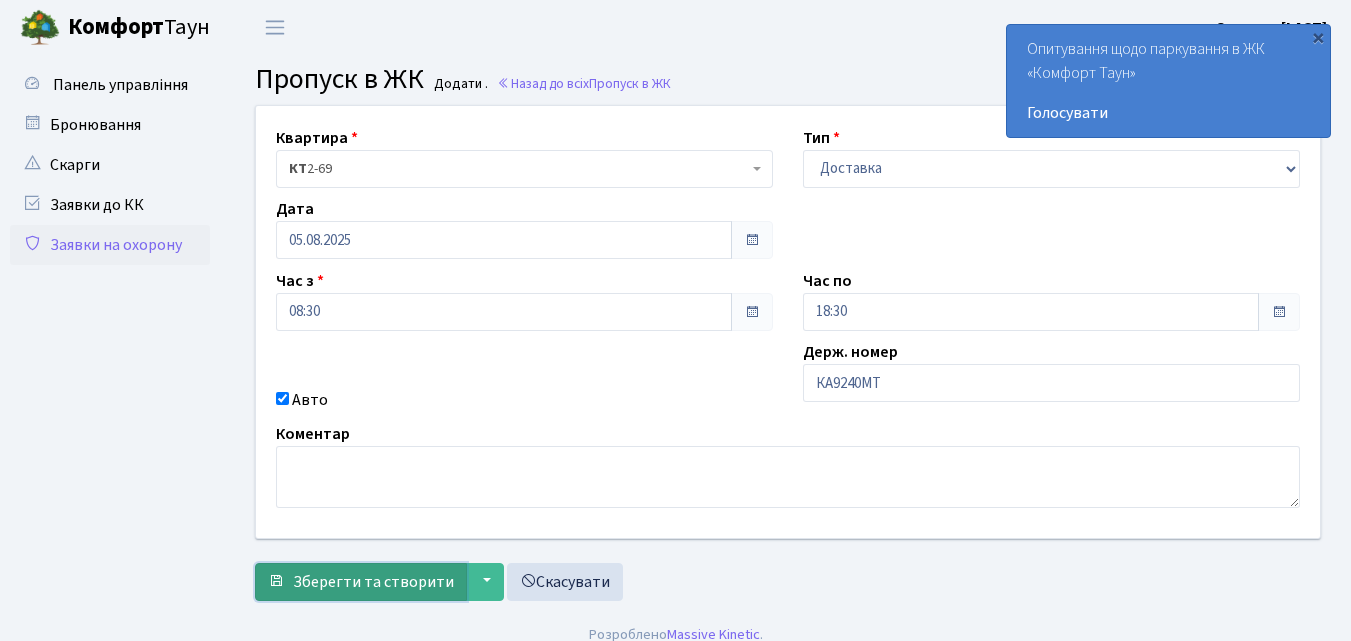 click on "Зберегти та створити" at bounding box center (373, 582) 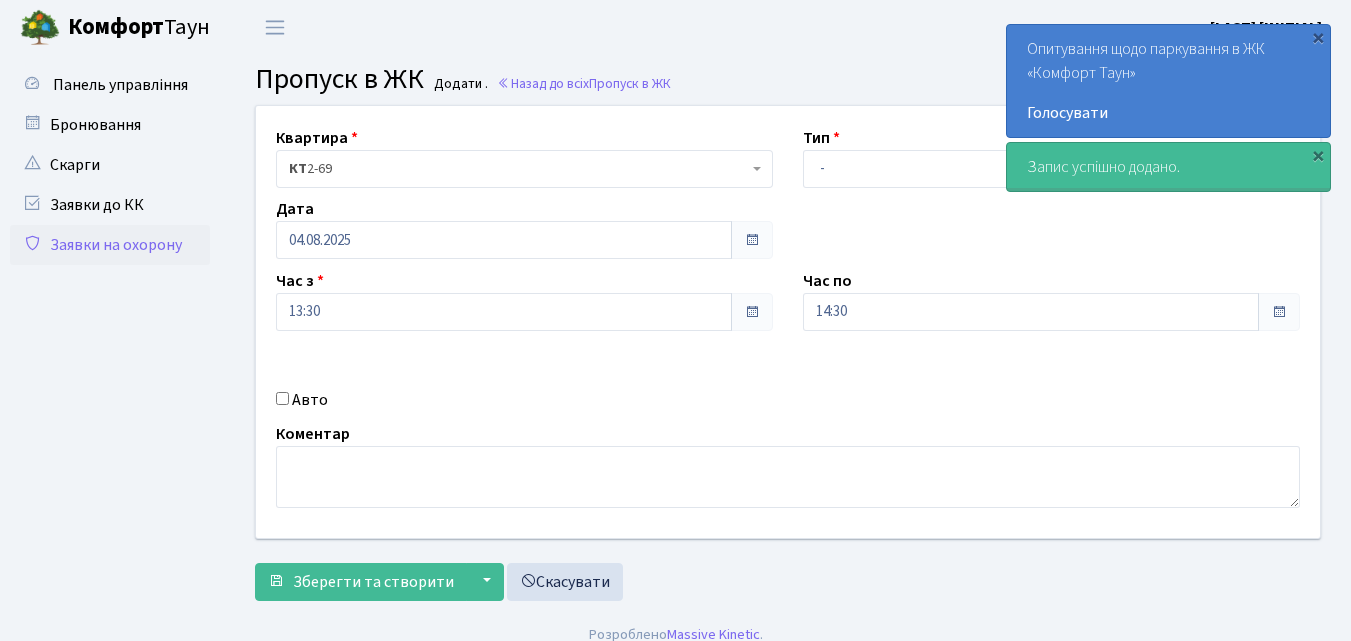 scroll, scrollTop: 0, scrollLeft: 0, axis: both 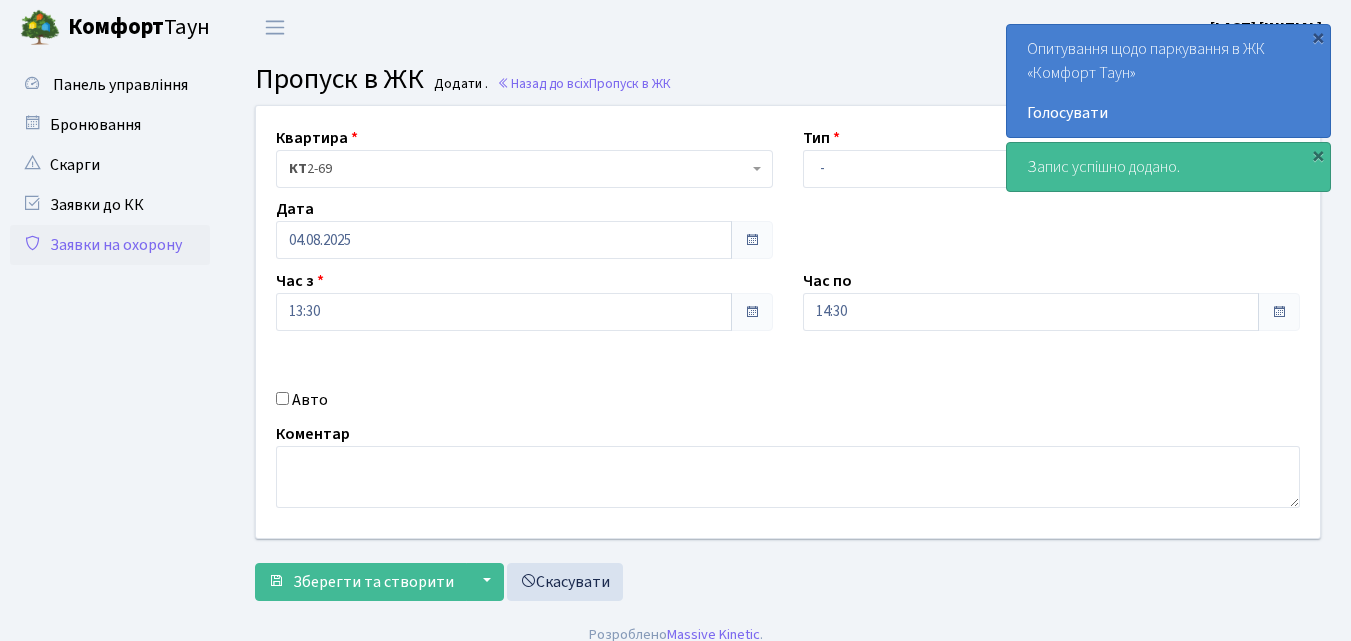 click on "Заявки на охорону" at bounding box center [110, 245] 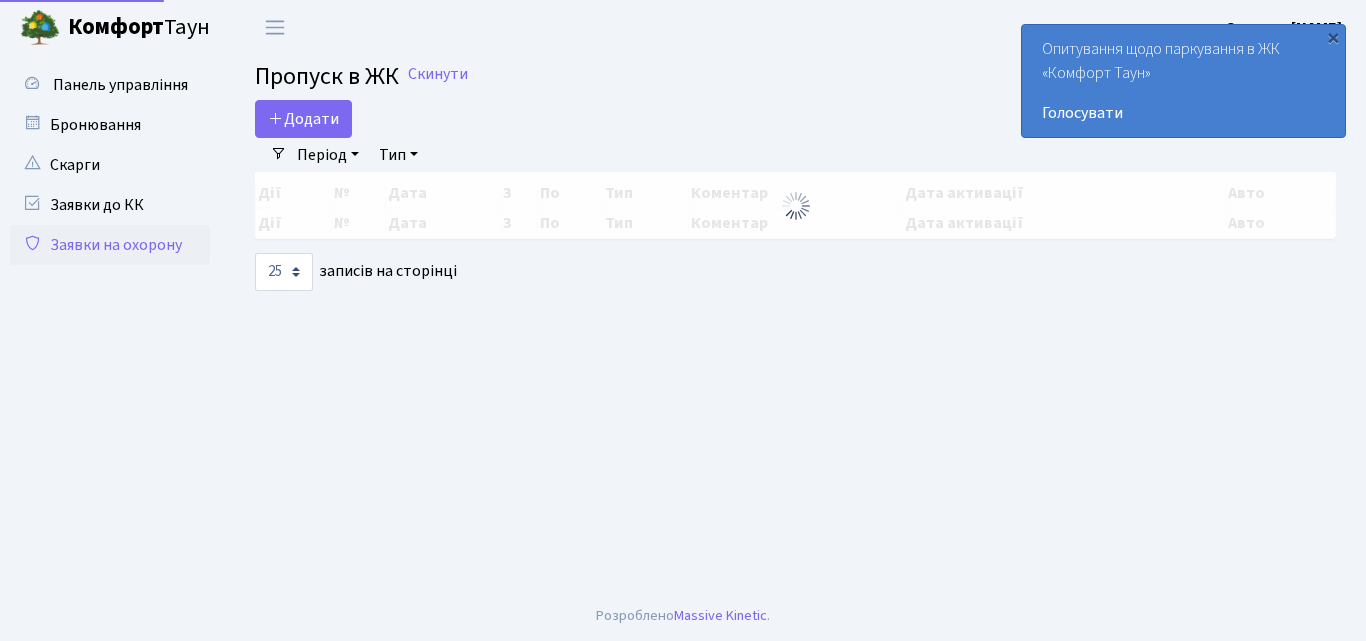 select on "25" 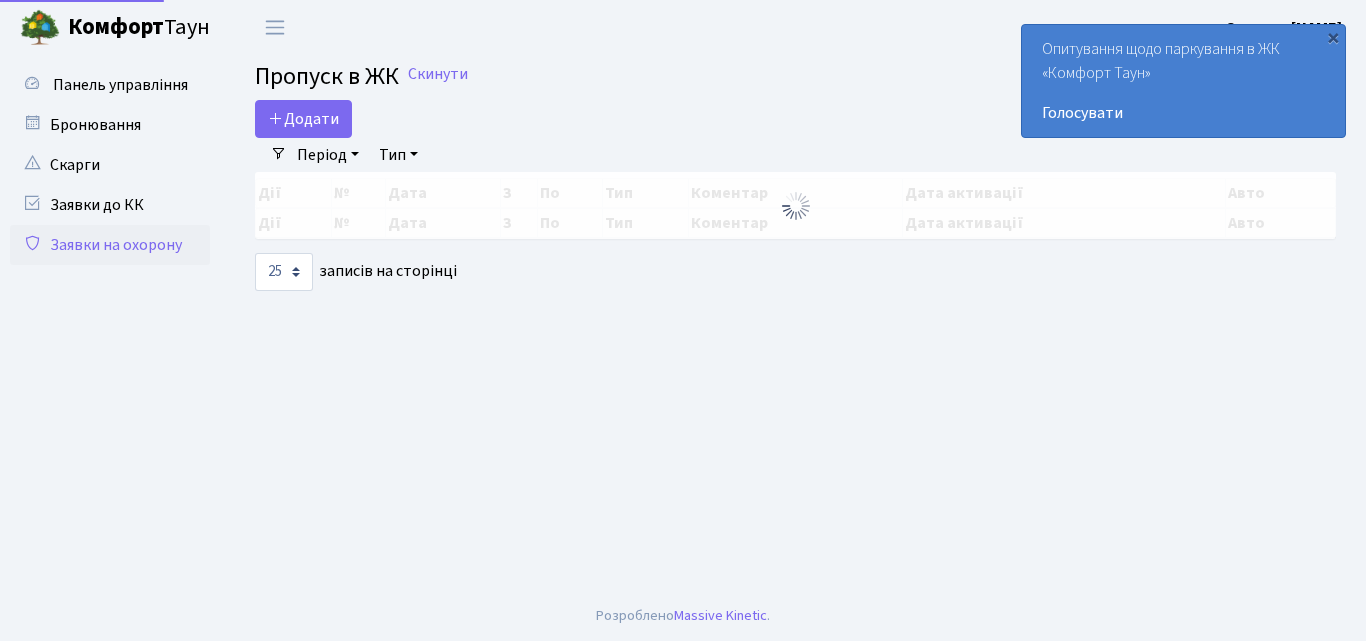 scroll, scrollTop: 0, scrollLeft: 0, axis: both 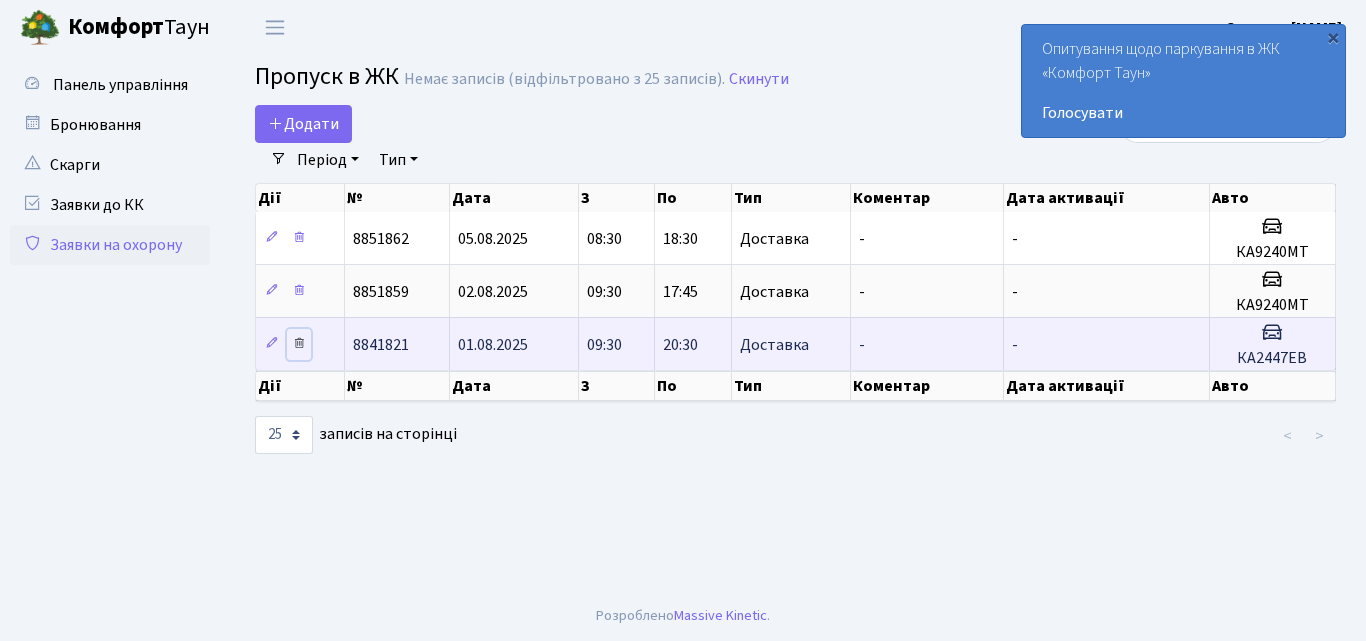 click at bounding box center (299, 343) 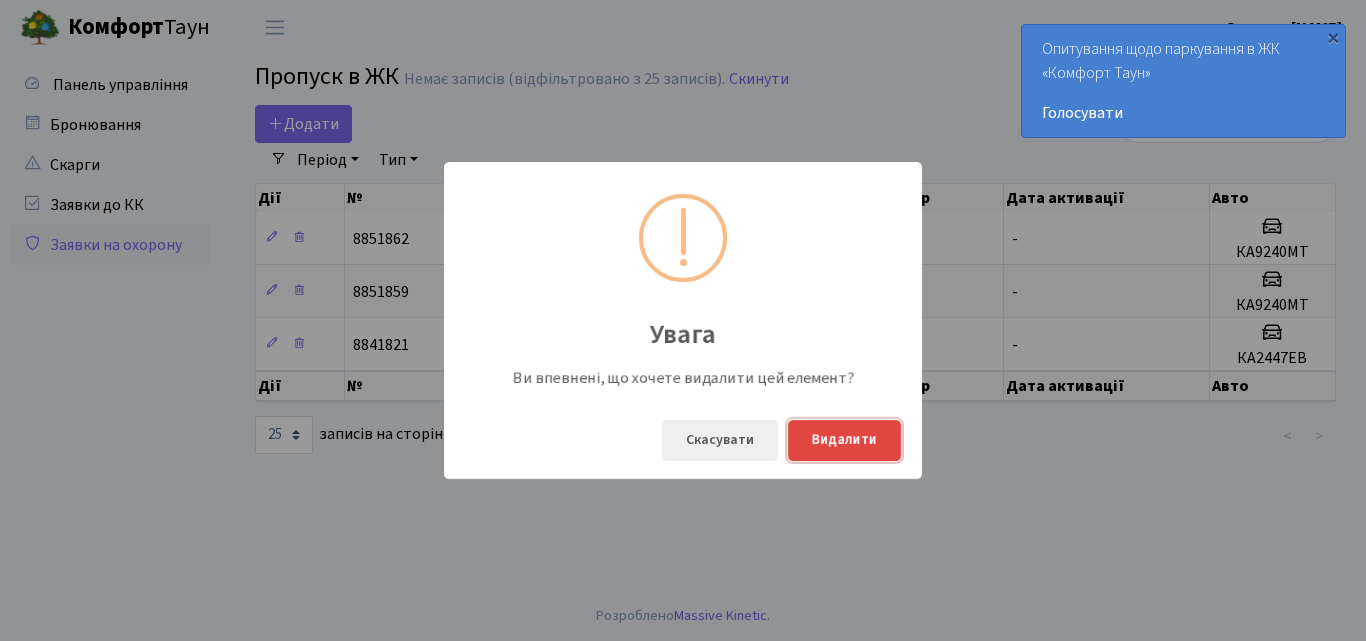 click on "Видалити" at bounding box center (844, 440) 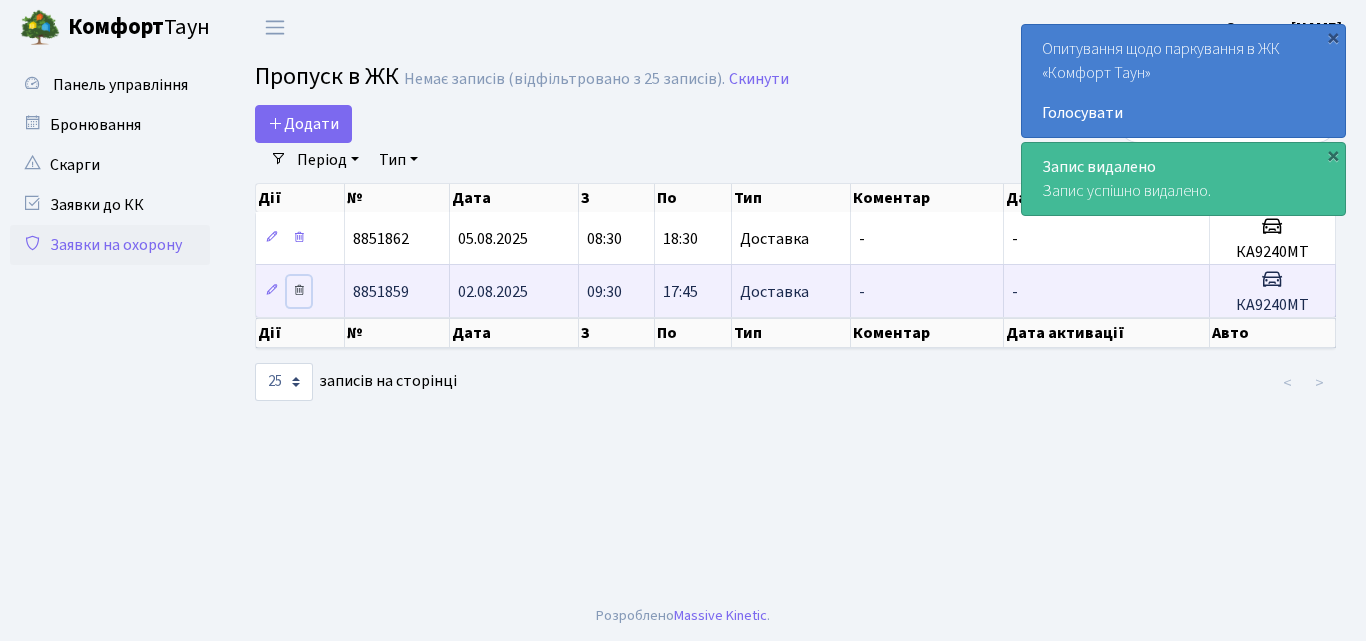 click at bounding box center (299, 290) 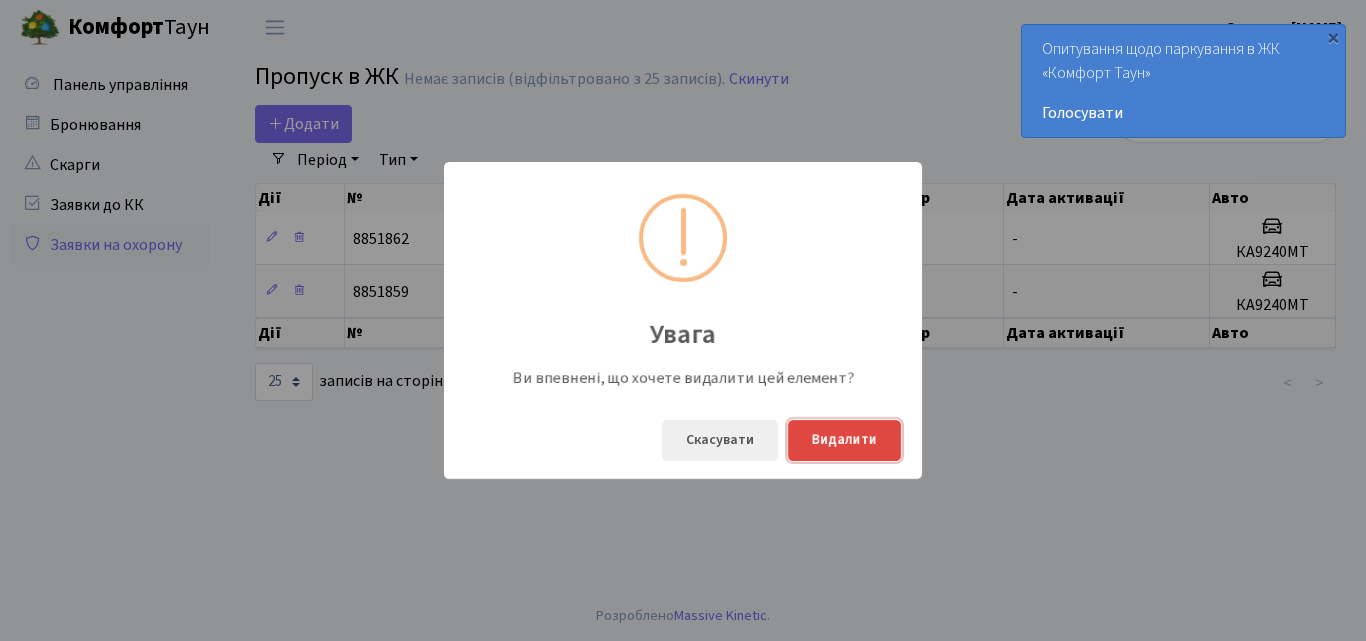 click on "Видалити" at bounding box center (844, 440) 